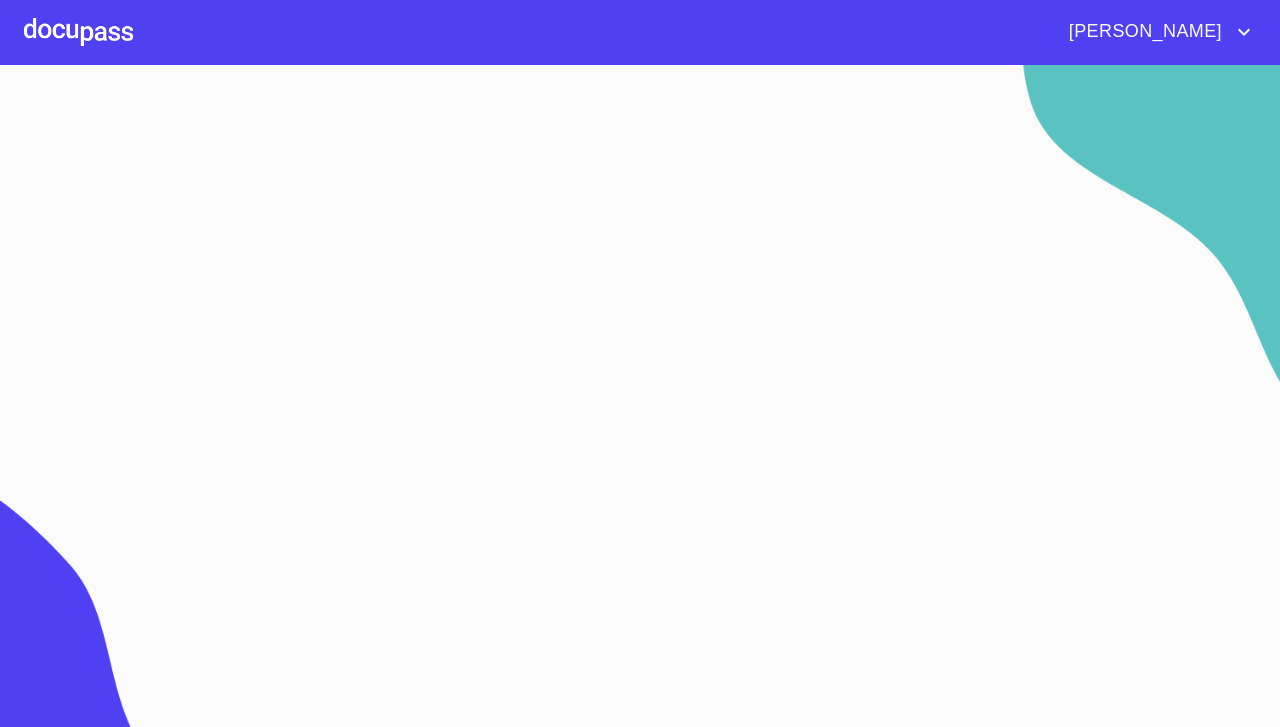 scroll, scrollTop: 0, scrollLeft: 0, axis: both 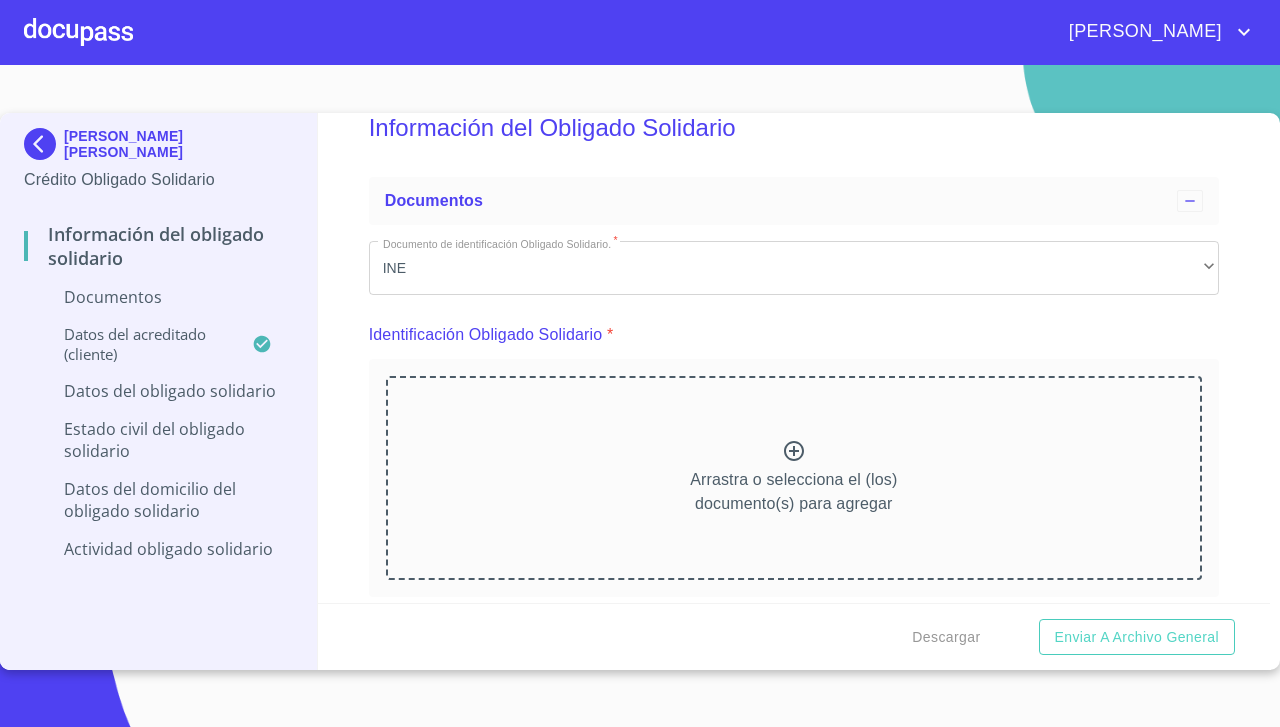 click 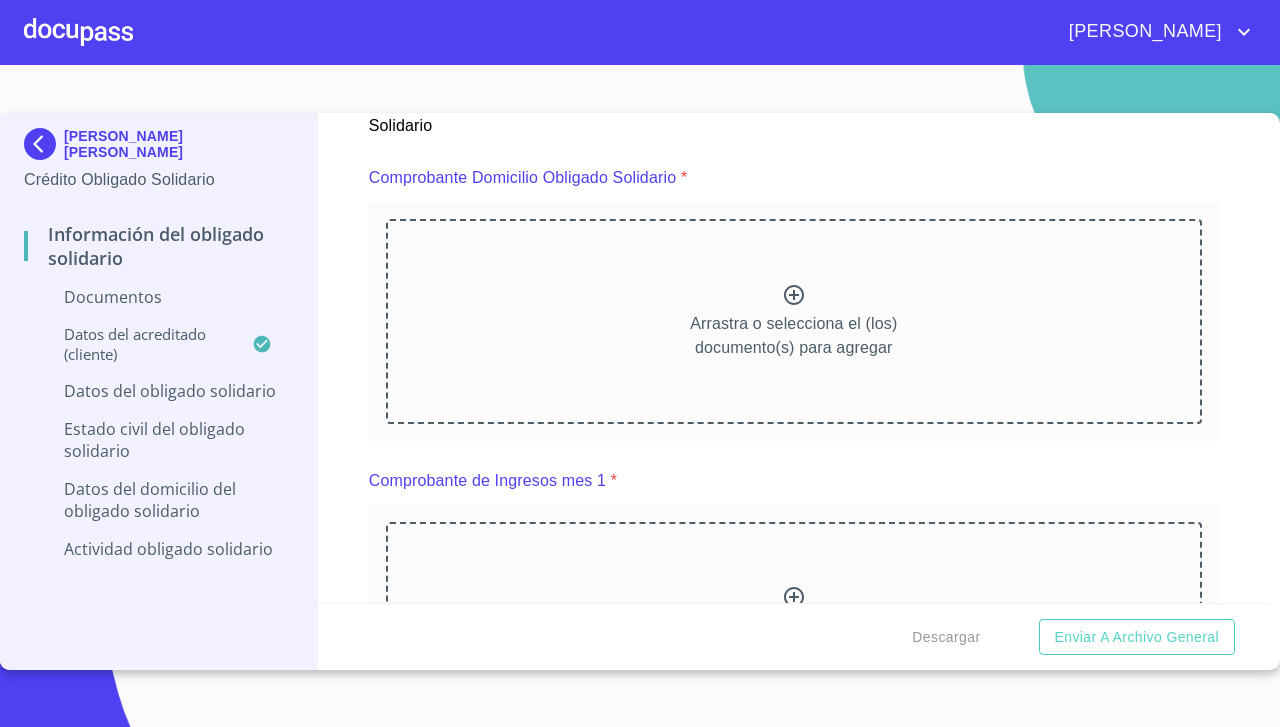 scroll, scrollTop: 581, scrollLeft: 0, axis: vertical 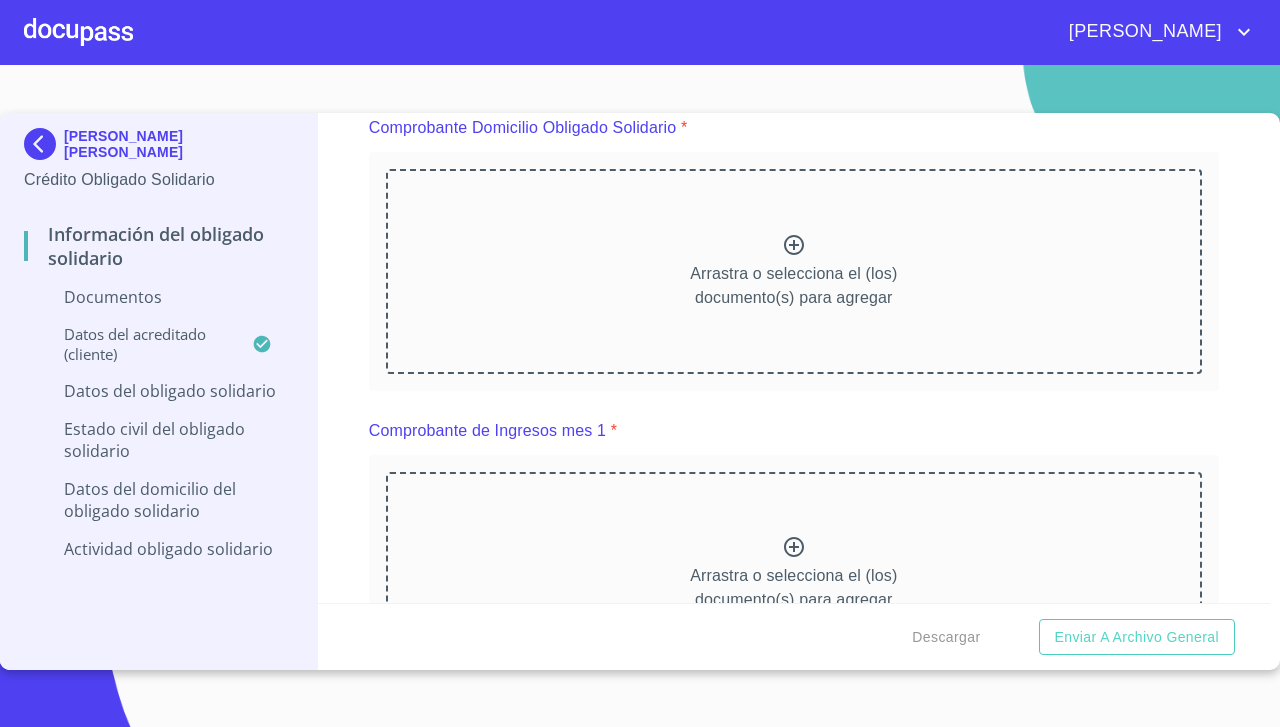 click 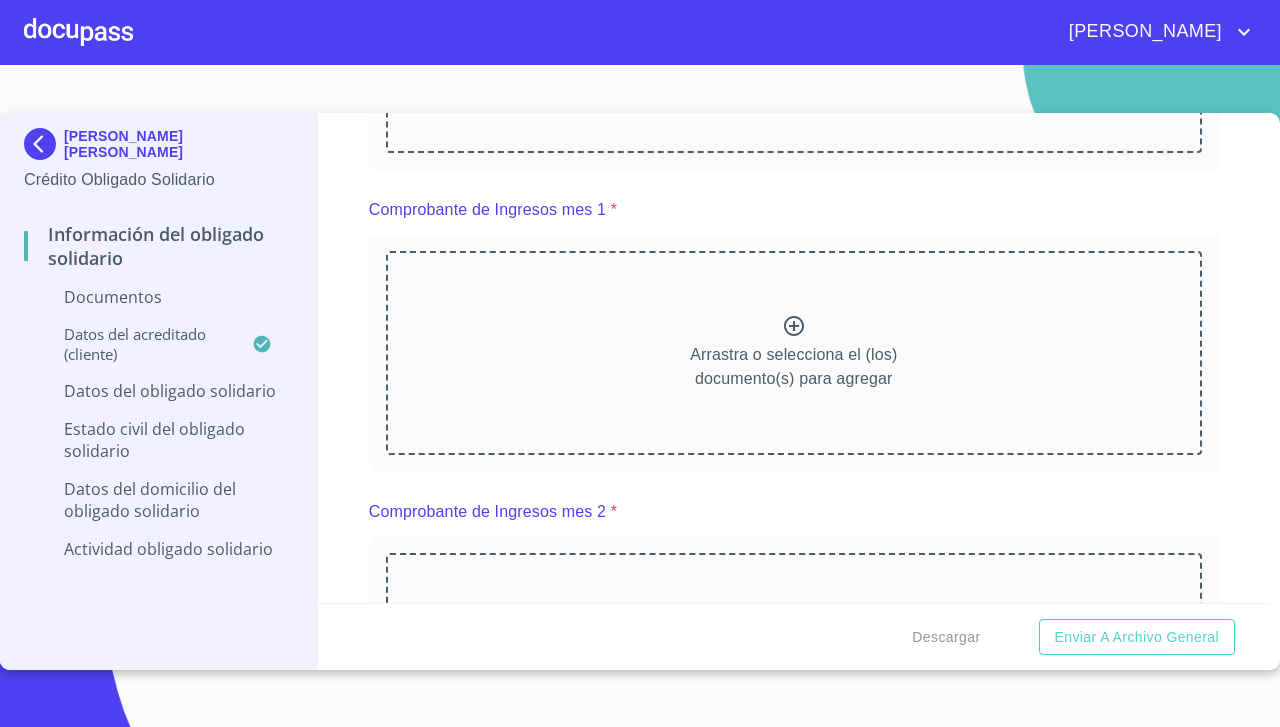 scroll, scrollTop: 874, scrollLeft: 0, axis: vertical 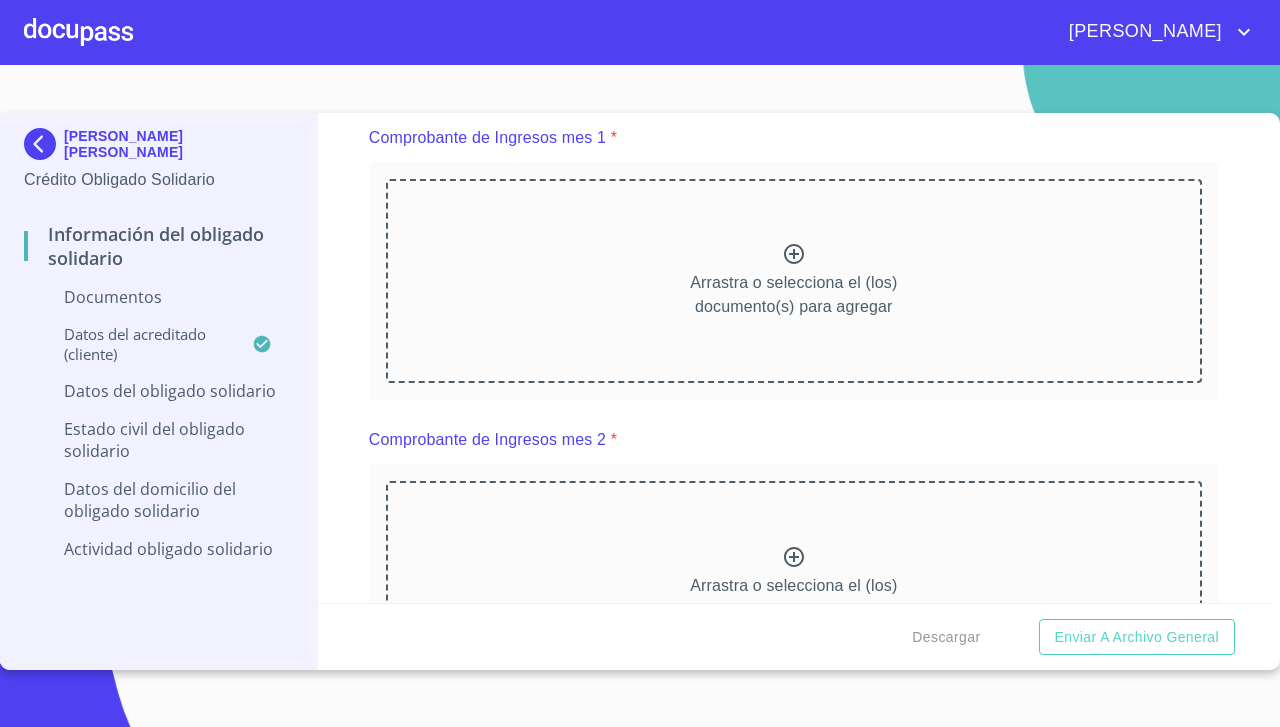 click 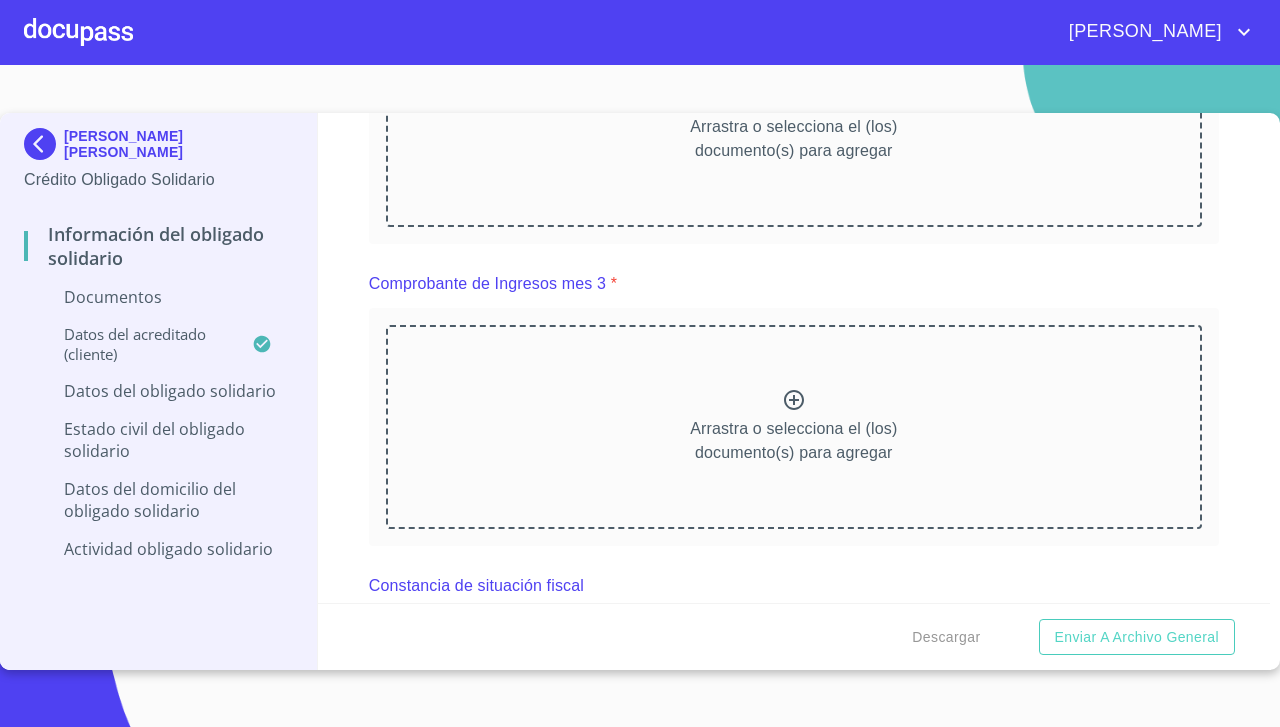 scroll, scrollTop: 1432, scrollLeft: 0, axis: vertical 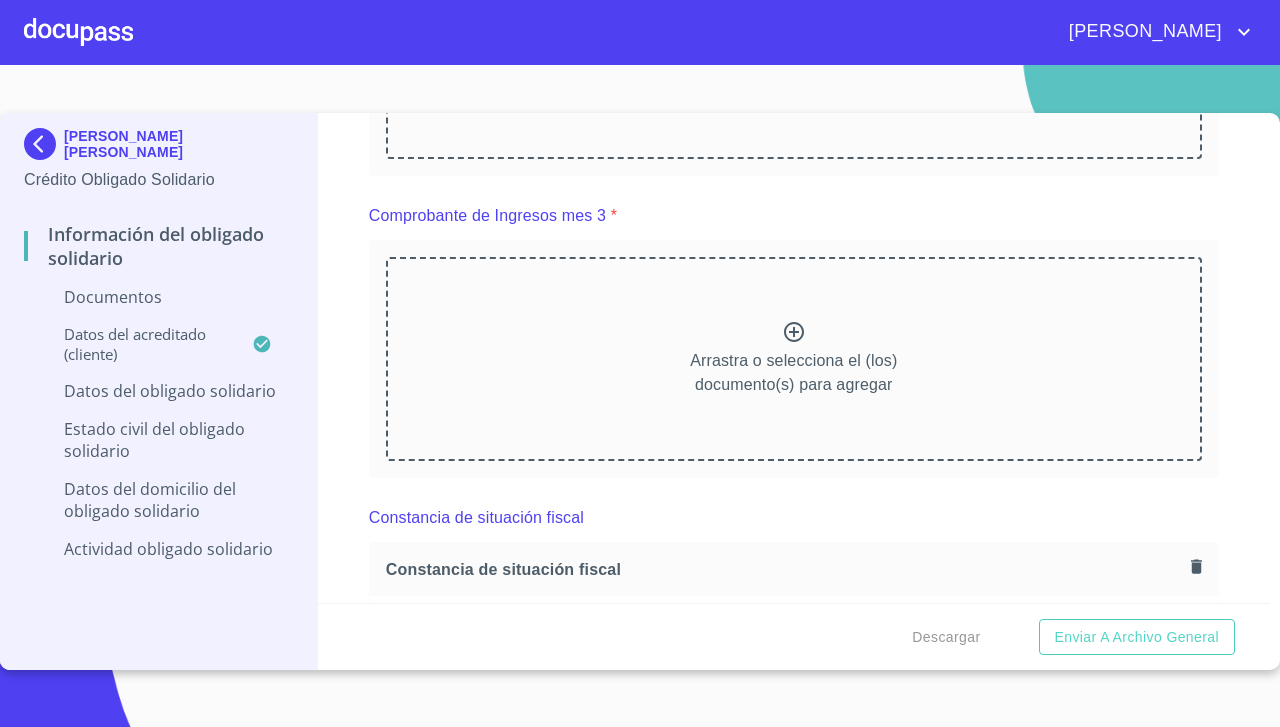 click 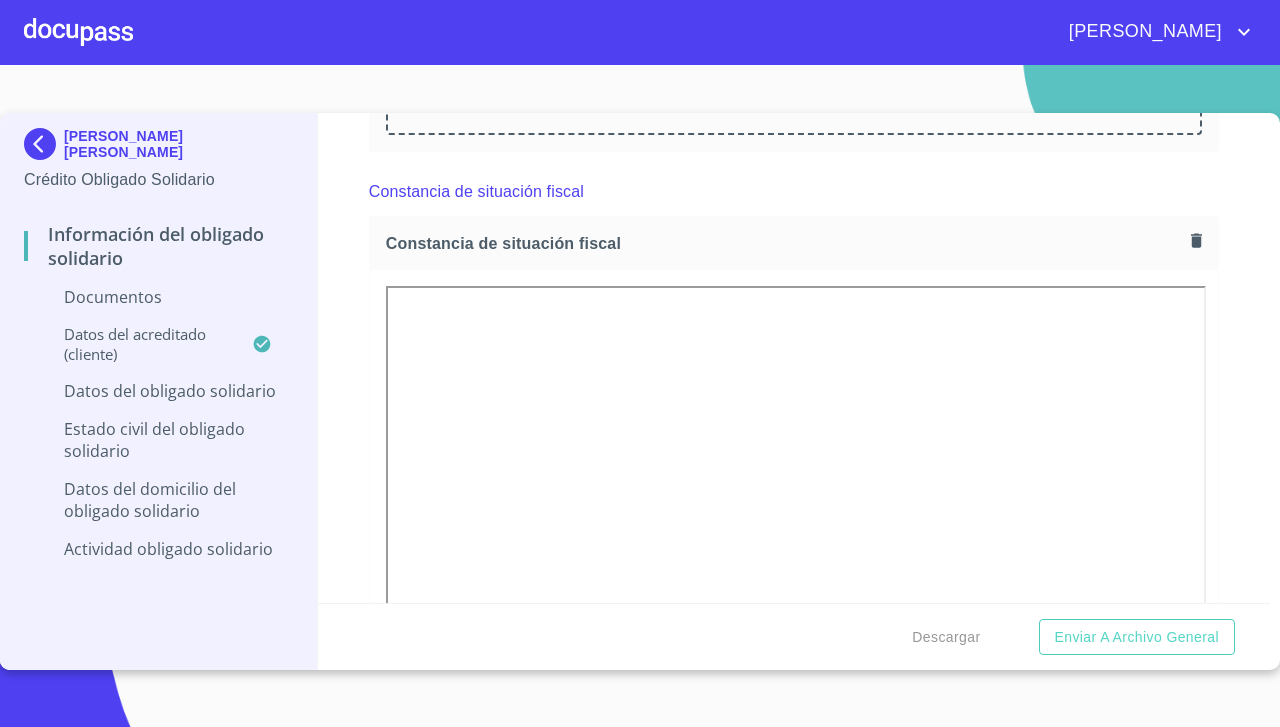 scroll, scrollTop: 1779, scrollLeft: 0, axis: vertical 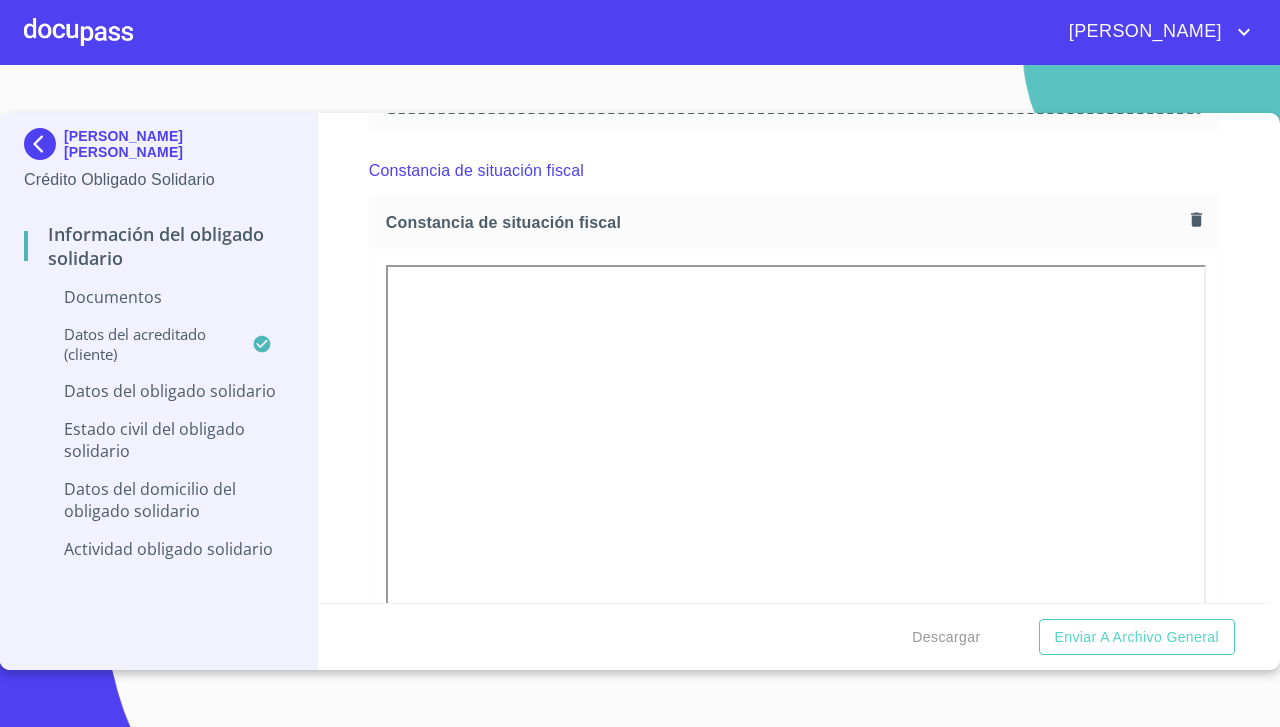 click 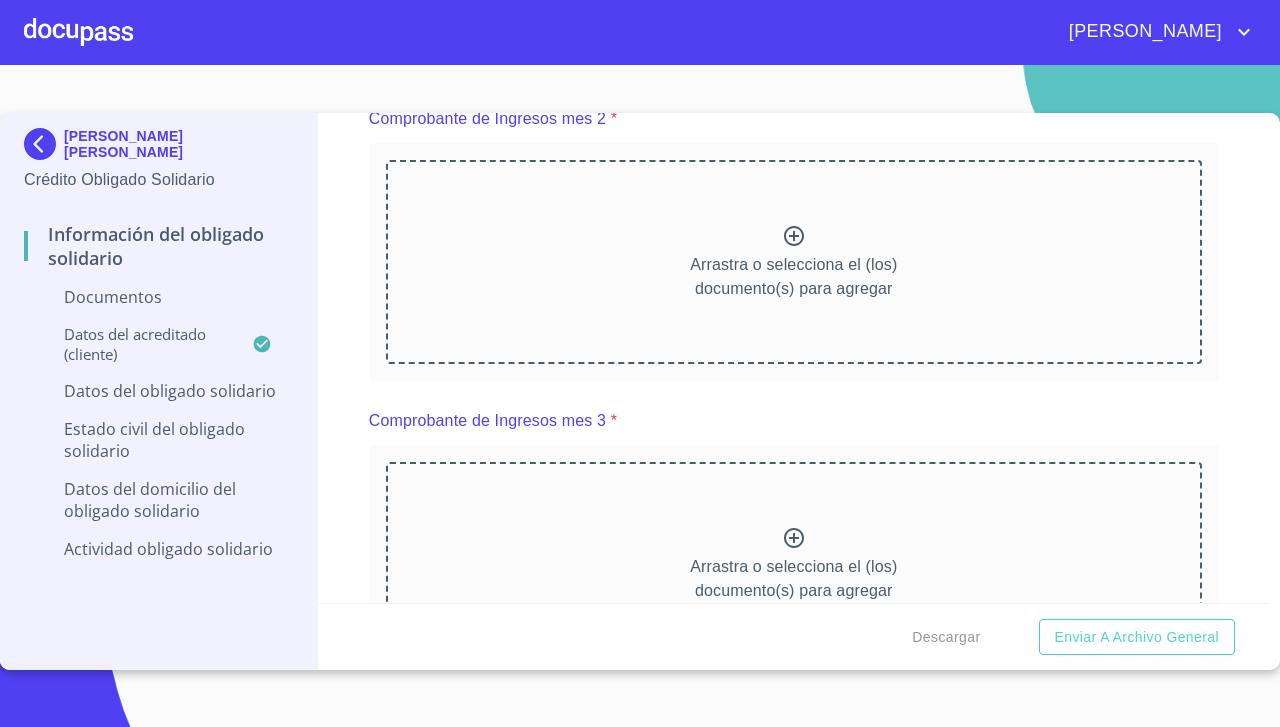 scroll, scrollTop: 0, scrollLeft: 0, axis: both 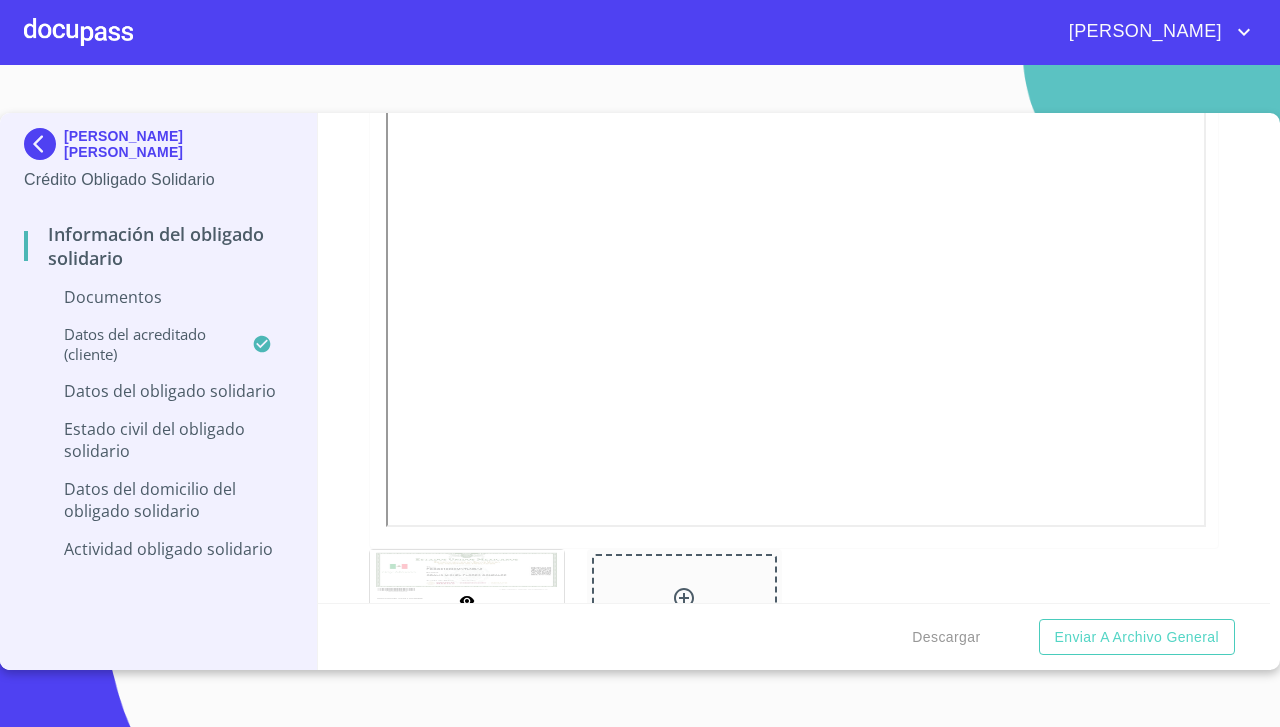 click on "Arrastra o selecciona el (los) documento(s) para agregar" at bounding box center (793, -552) 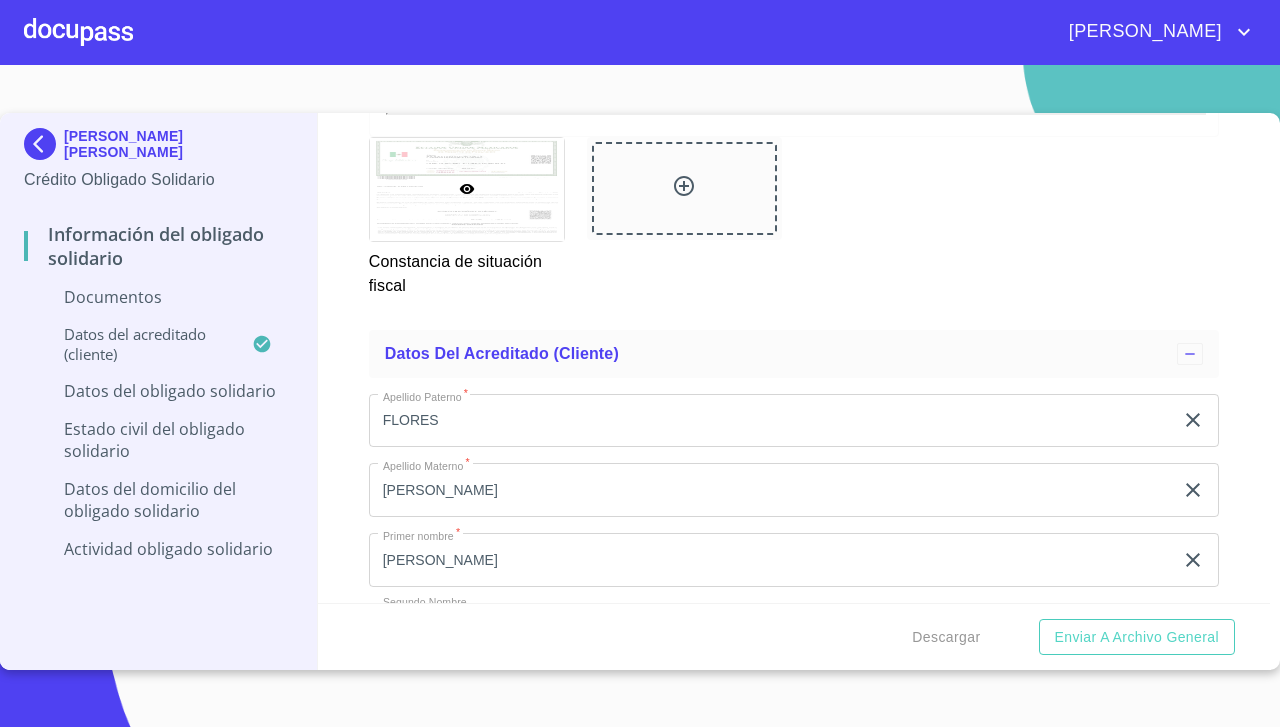 scroll, scrollTop: 3583, scrollLeft: 0, axis: vertical 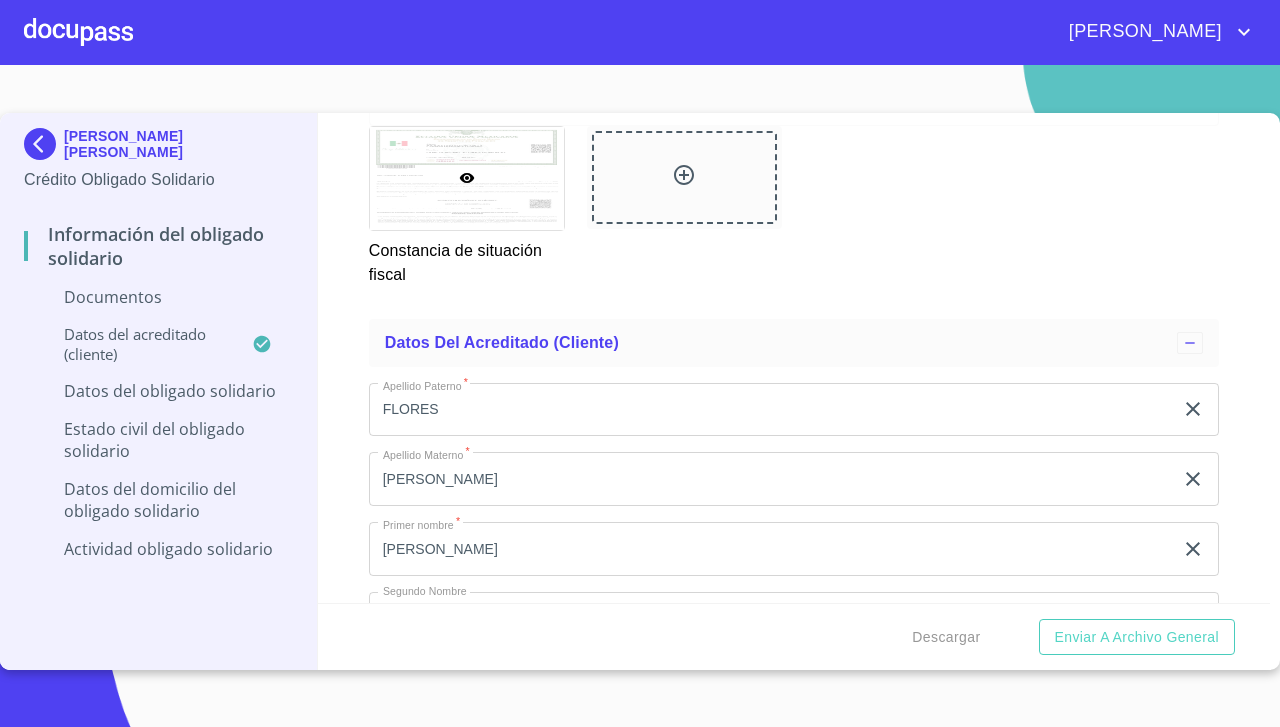 click 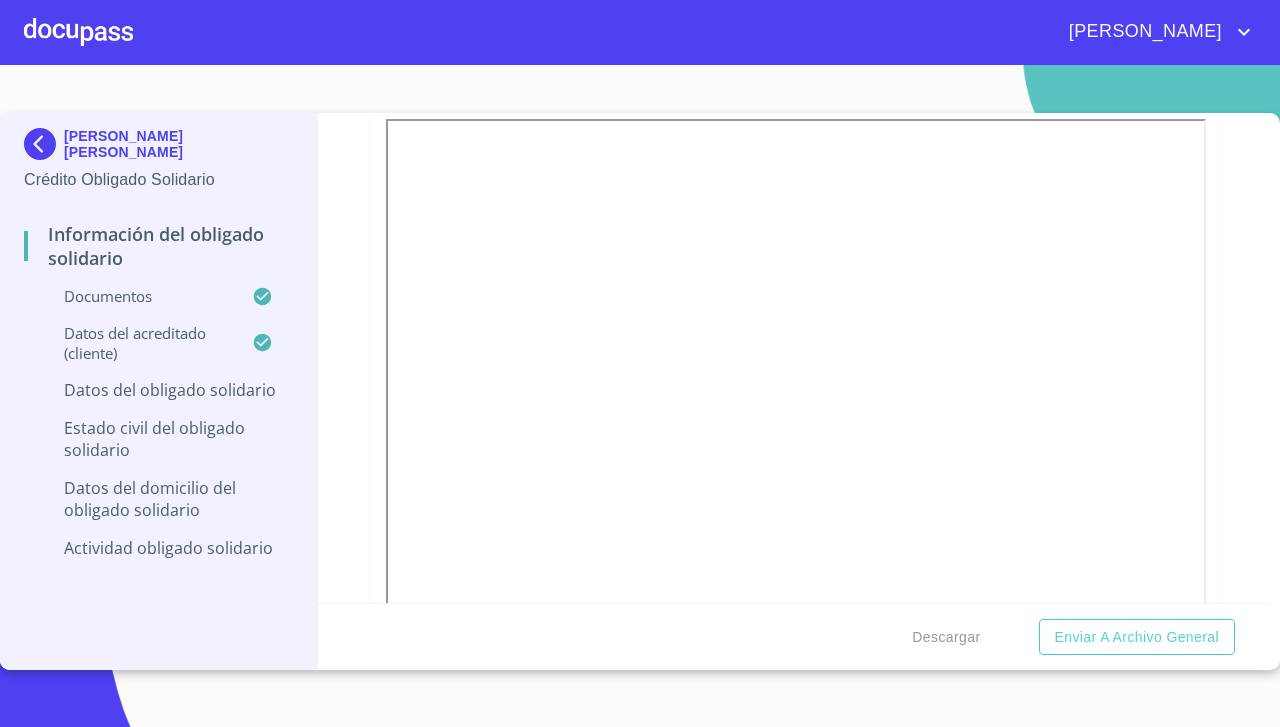 scroll, scrollTop: 0, scrollLeft: 0, axis: both 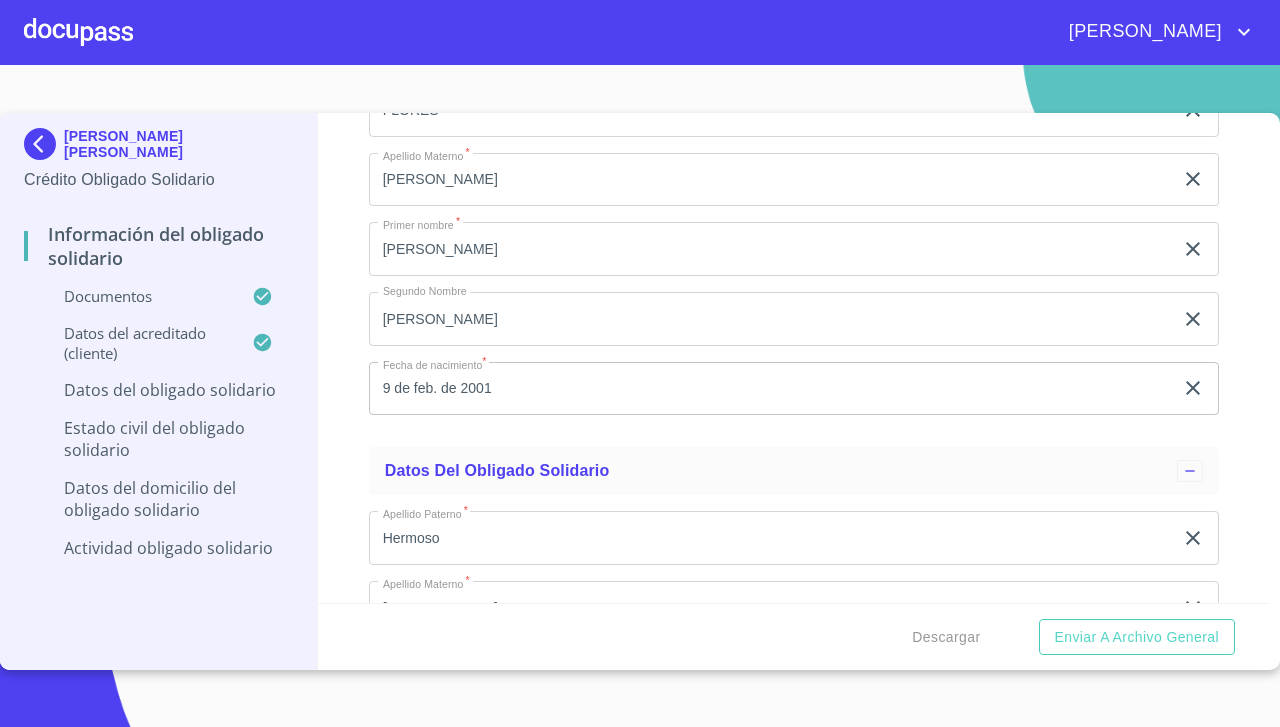 click 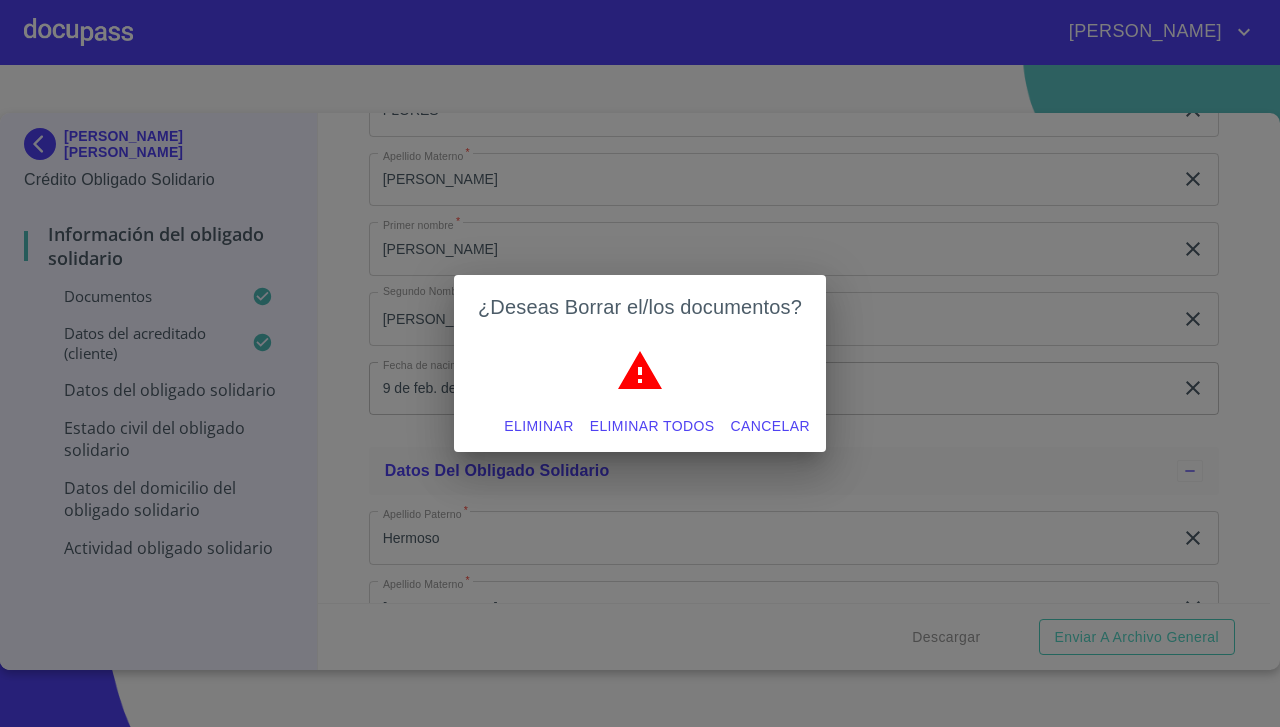 click on "Eliminar" at bounding box center [538, 426] 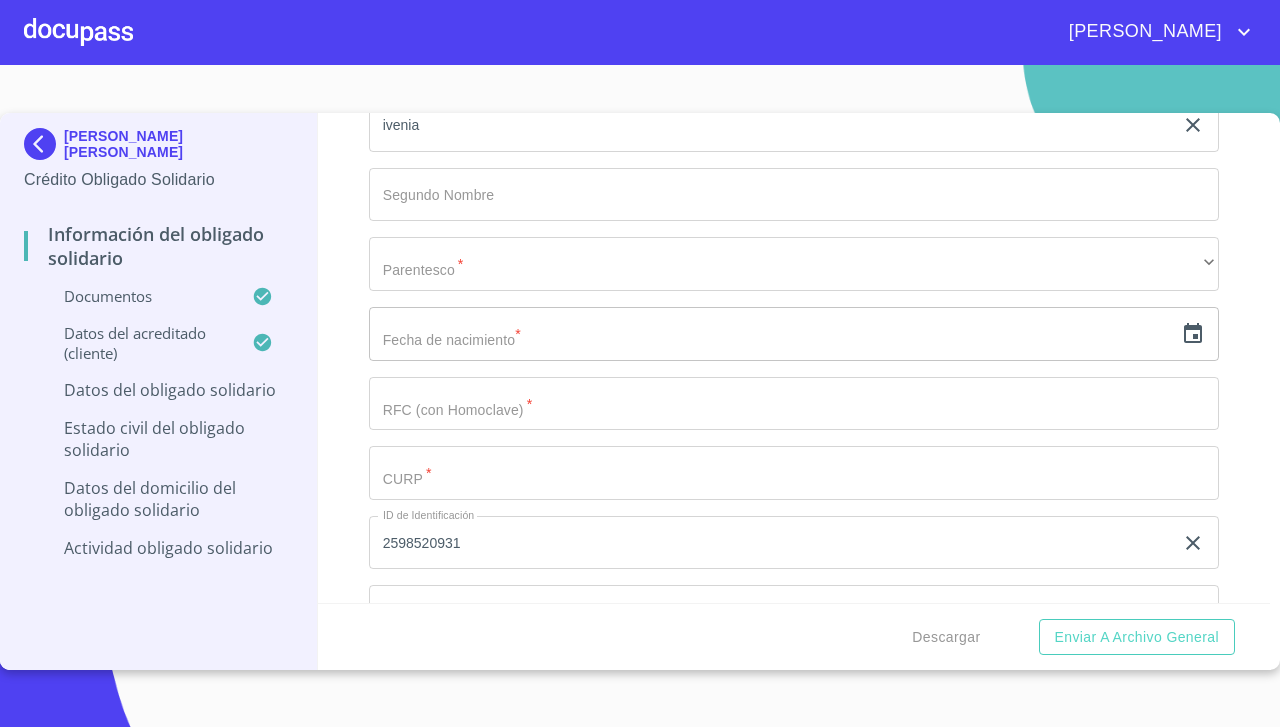 click 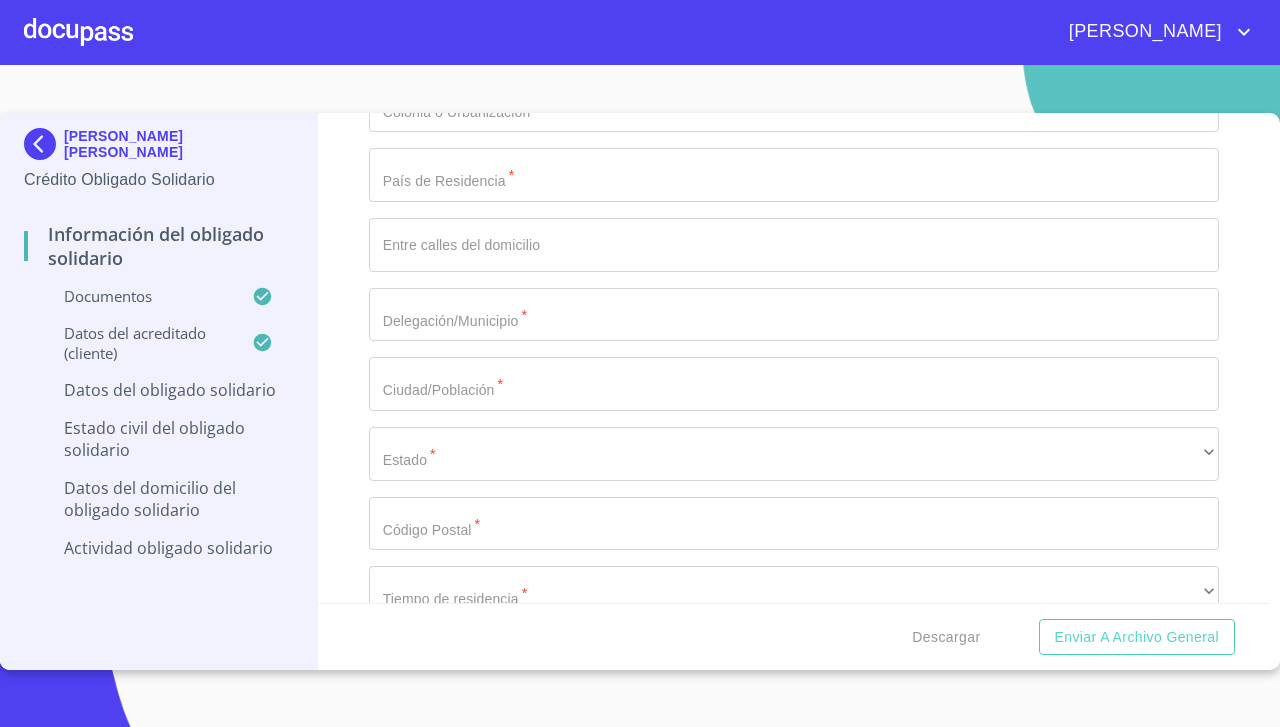 scroll, scrollTop: 5774, scrollLeft: 0, axis: vertical 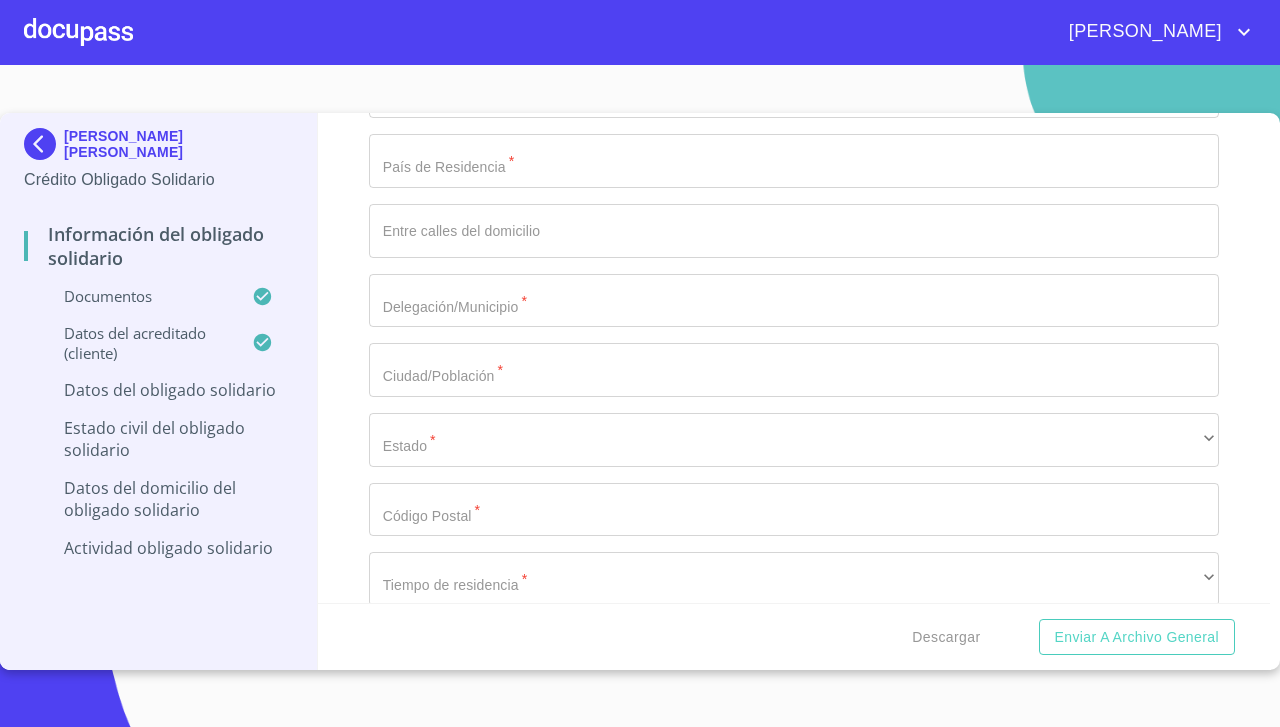 click on "​" at bounding box center [794, -1043] 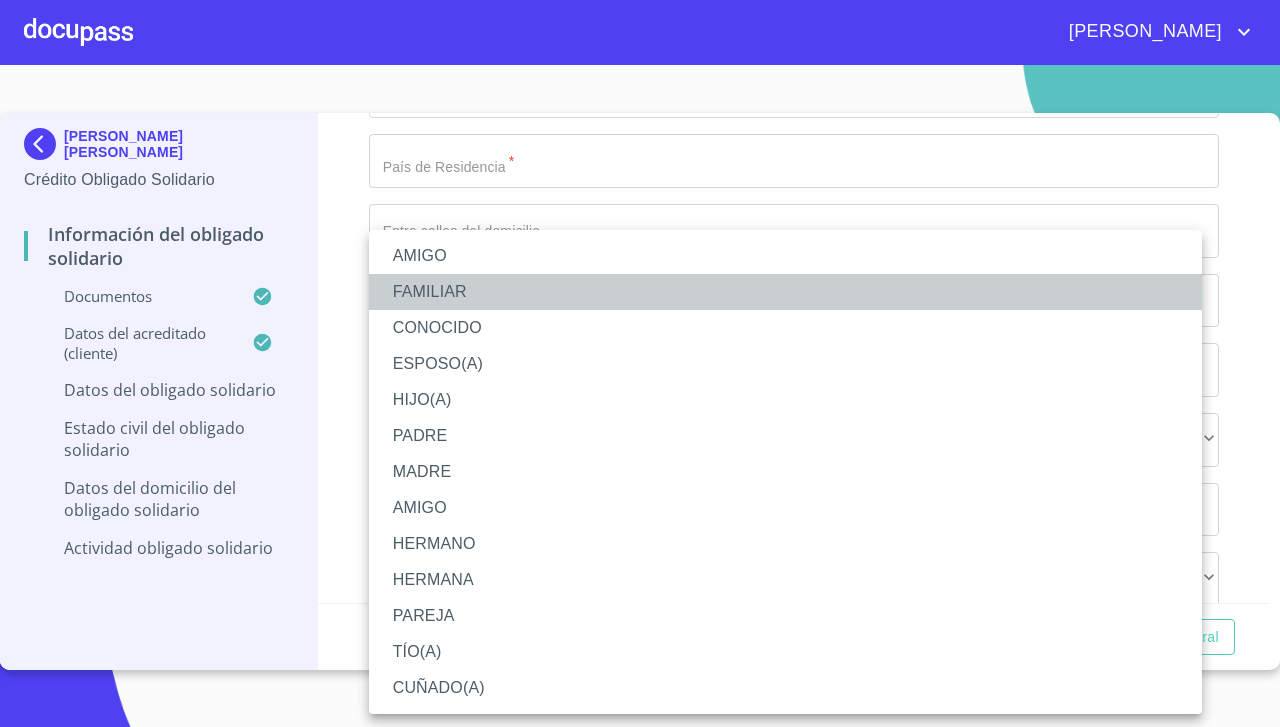 click on "FAMILIAR" at bounding box center (785, 292) 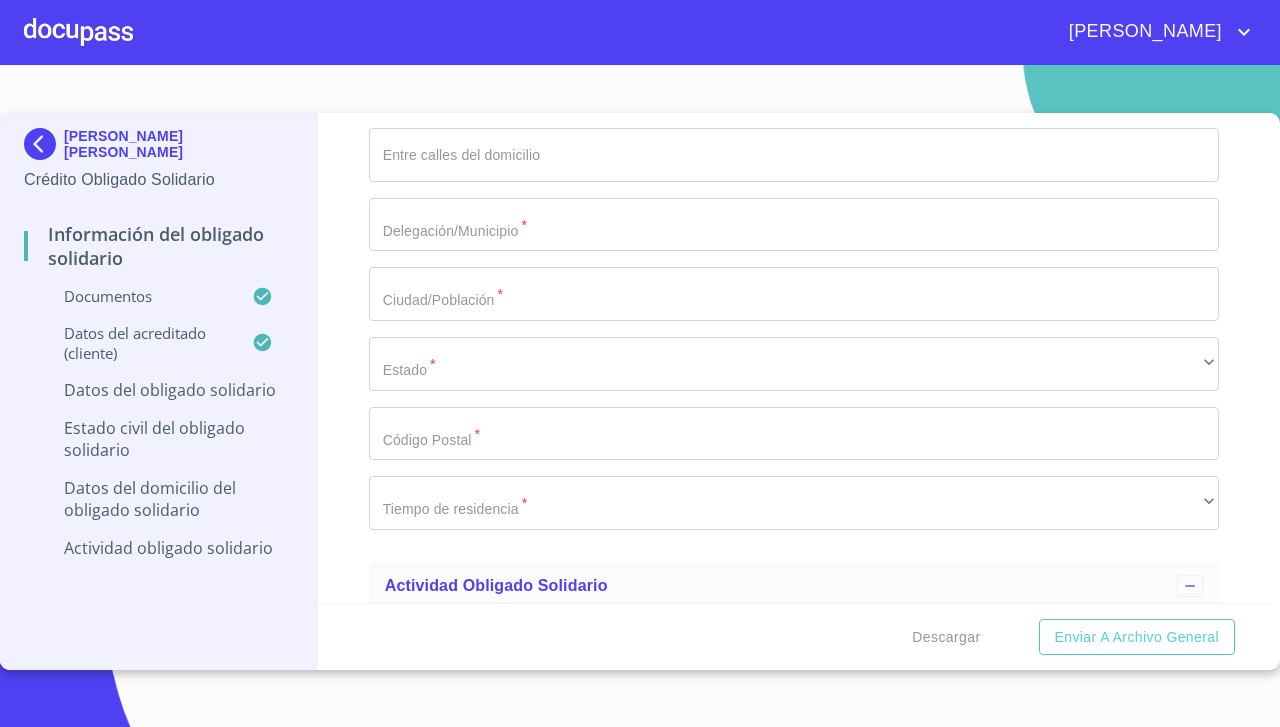 scroll, scrollTop: 5880, scrollLeft: 0, axis: vertical 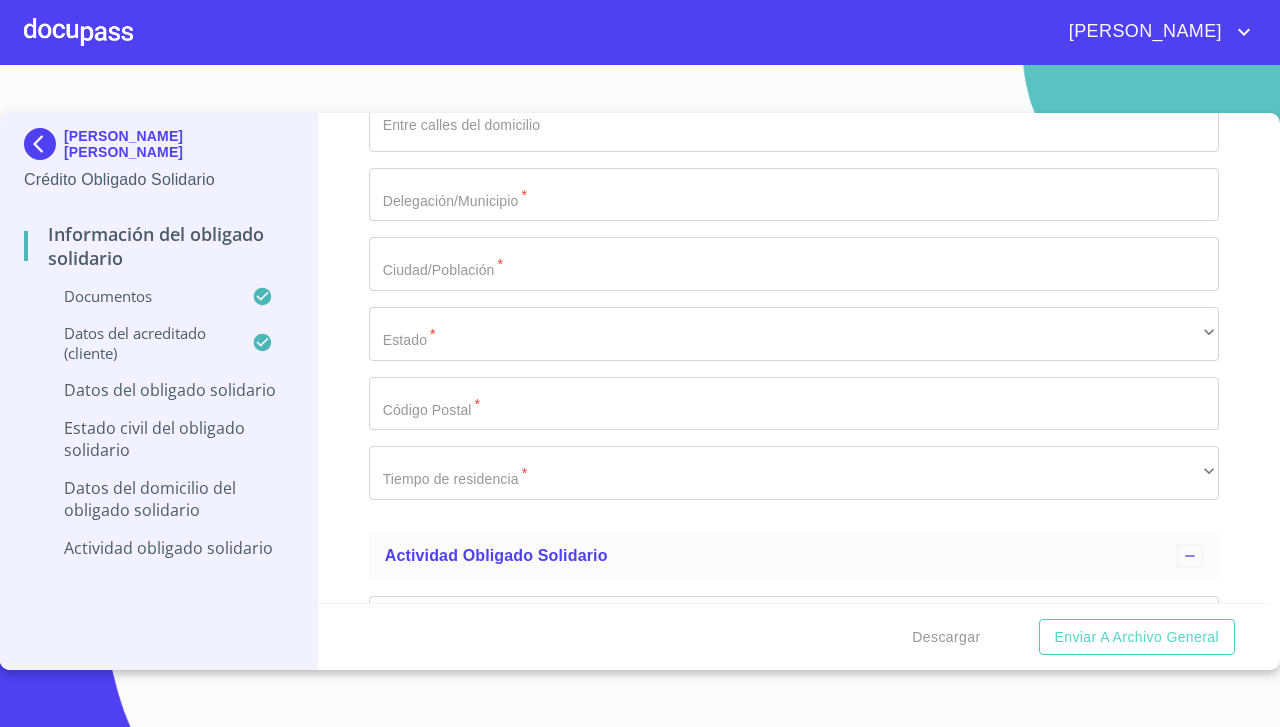 click 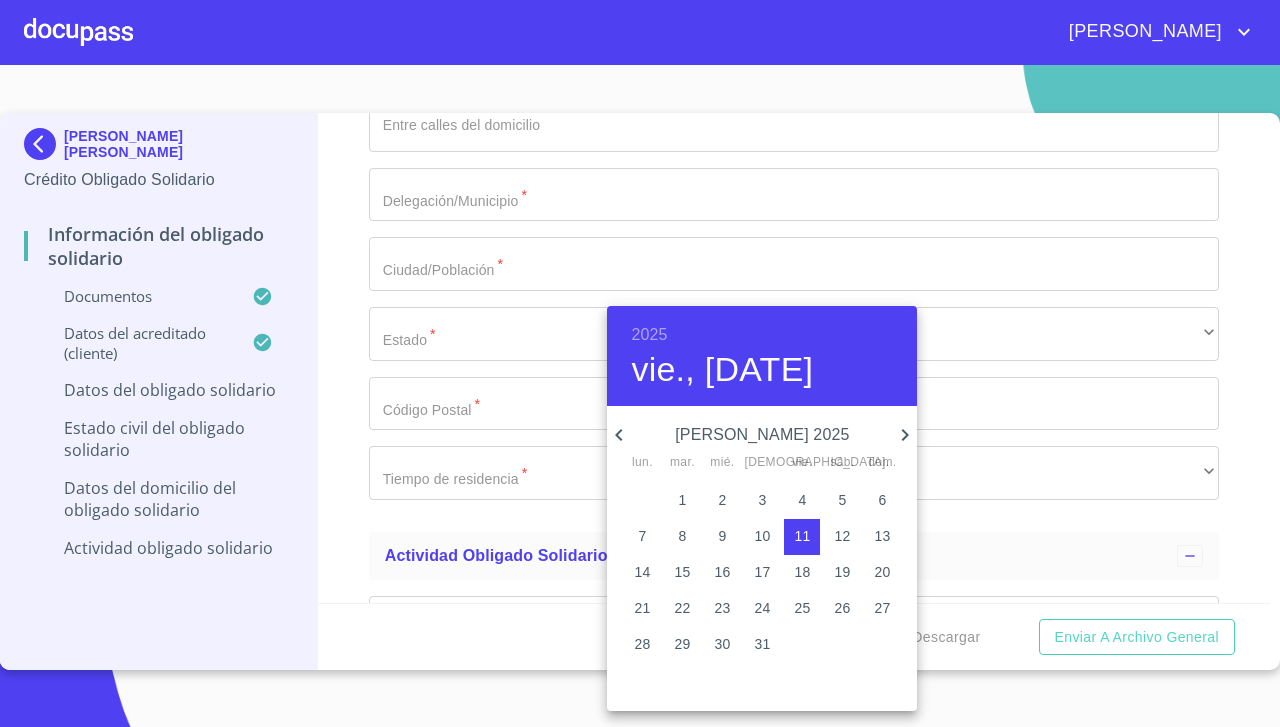 click on "2025" at bounding box center (649, 335) 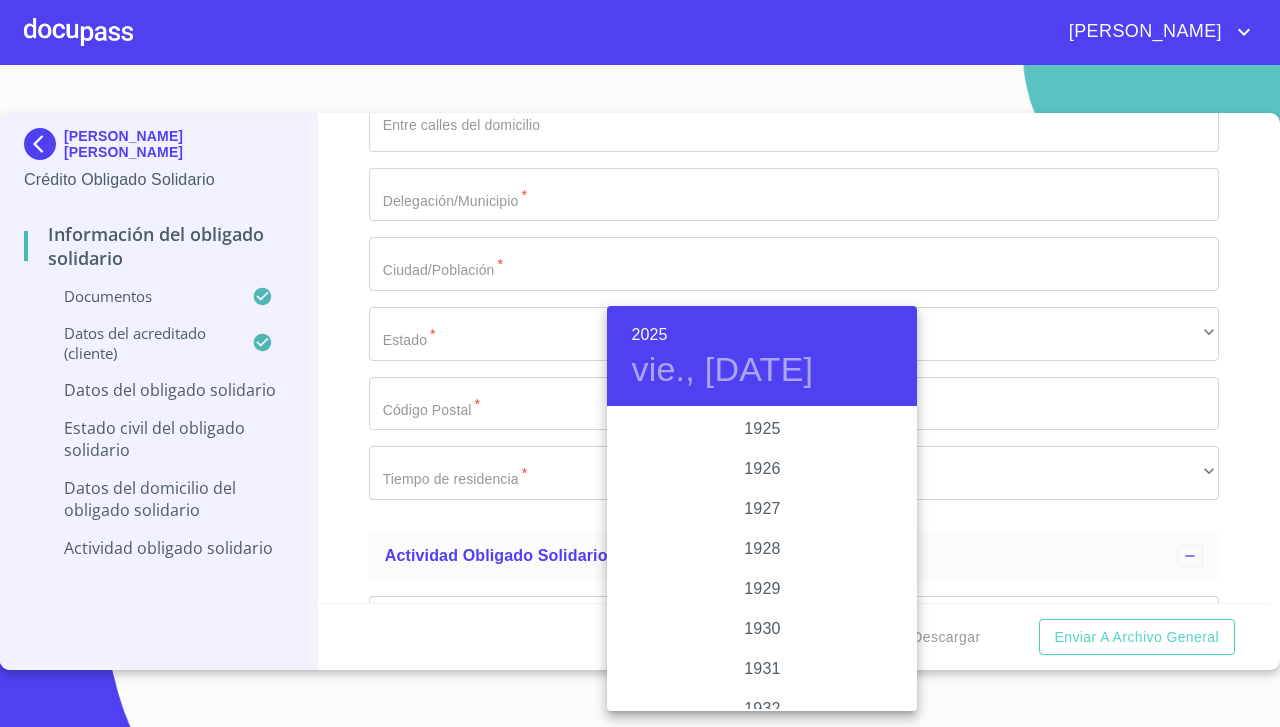 scroll, scrollTop: 3880, scrollLeft: 0, axis: vertical 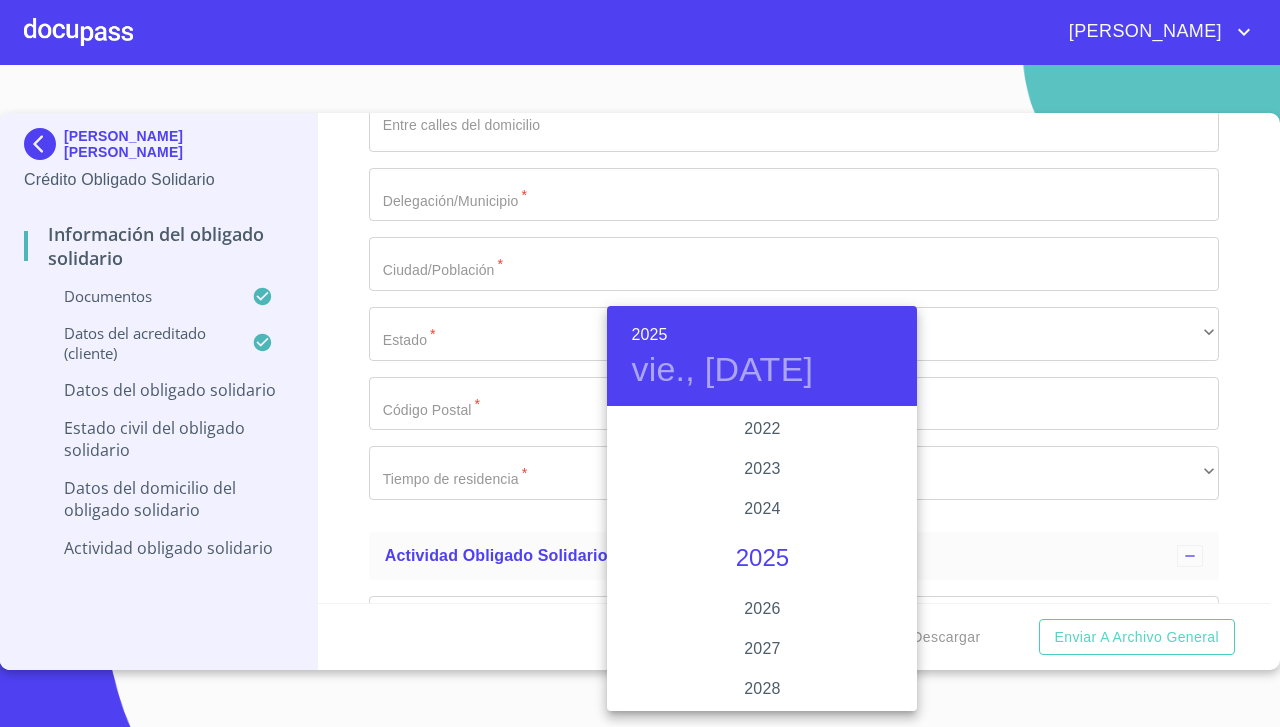 click on "2025" at bounding box center [649, 335] 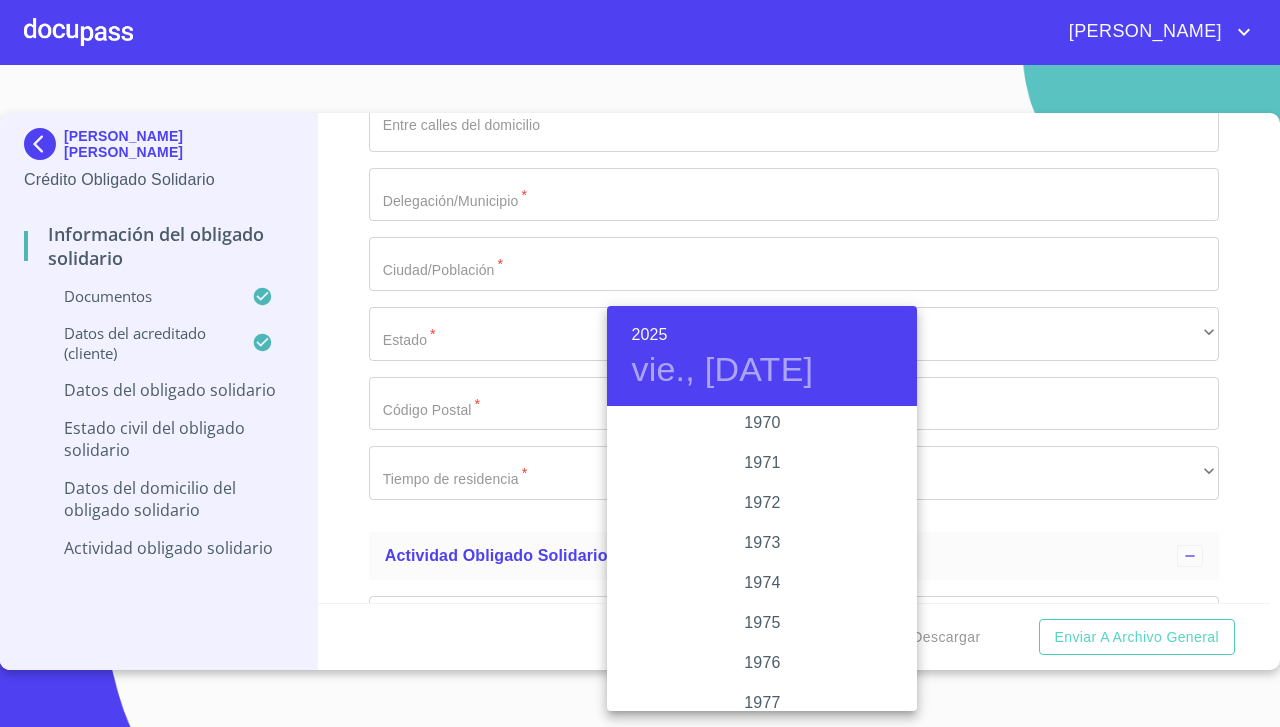 scroll, scrollTop: 1815, scrollLeft: 0, axis: vertical 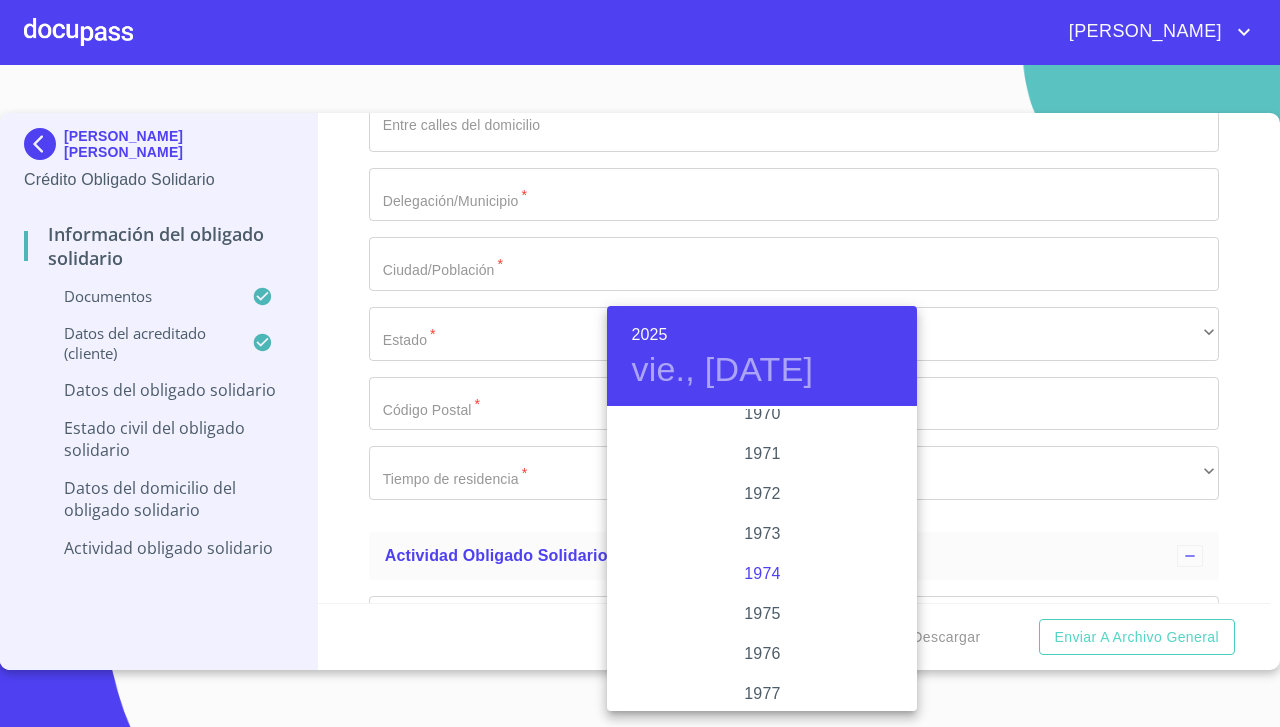click on "1974" at bounding box center [762, 574] 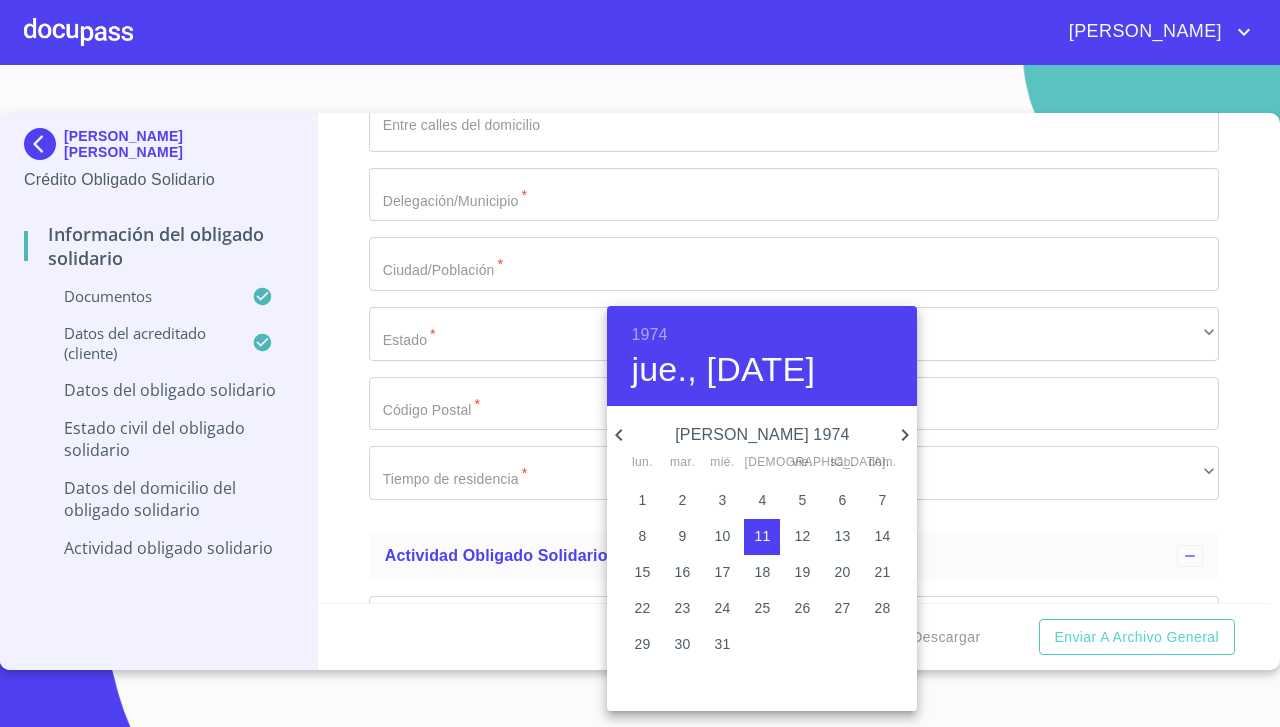 click 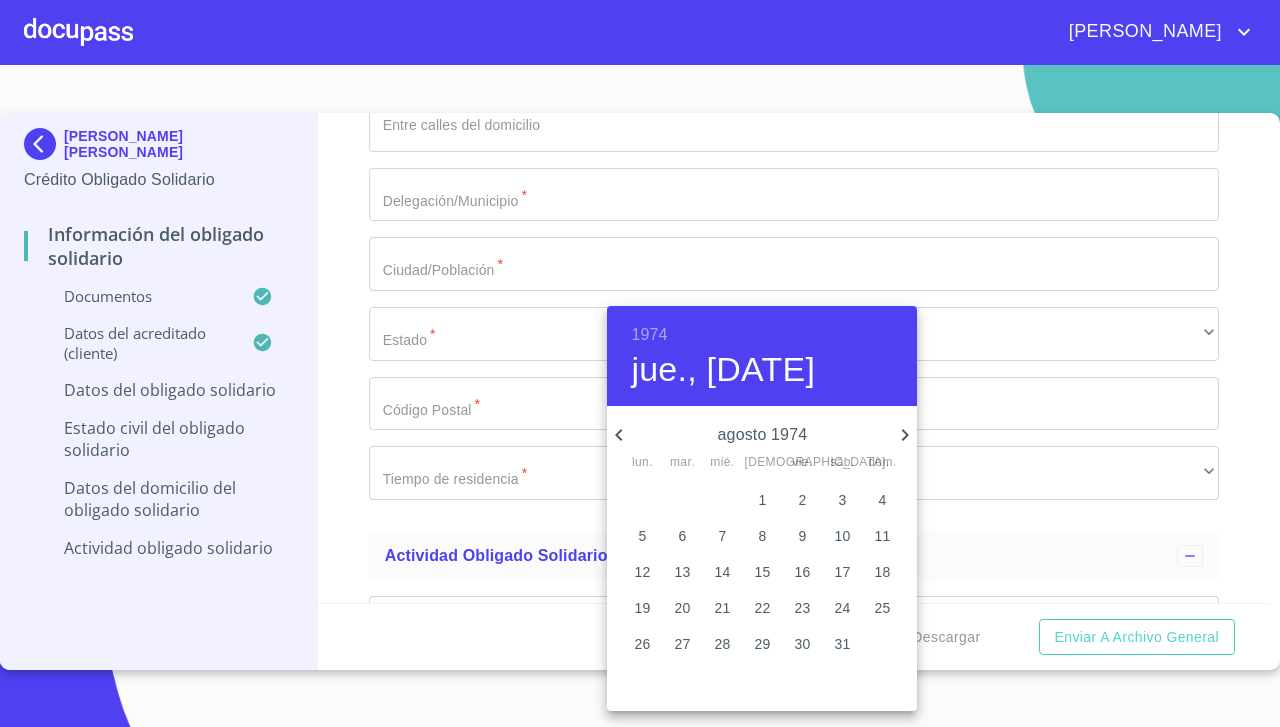 click on "26" at bounding box center [642, 644] 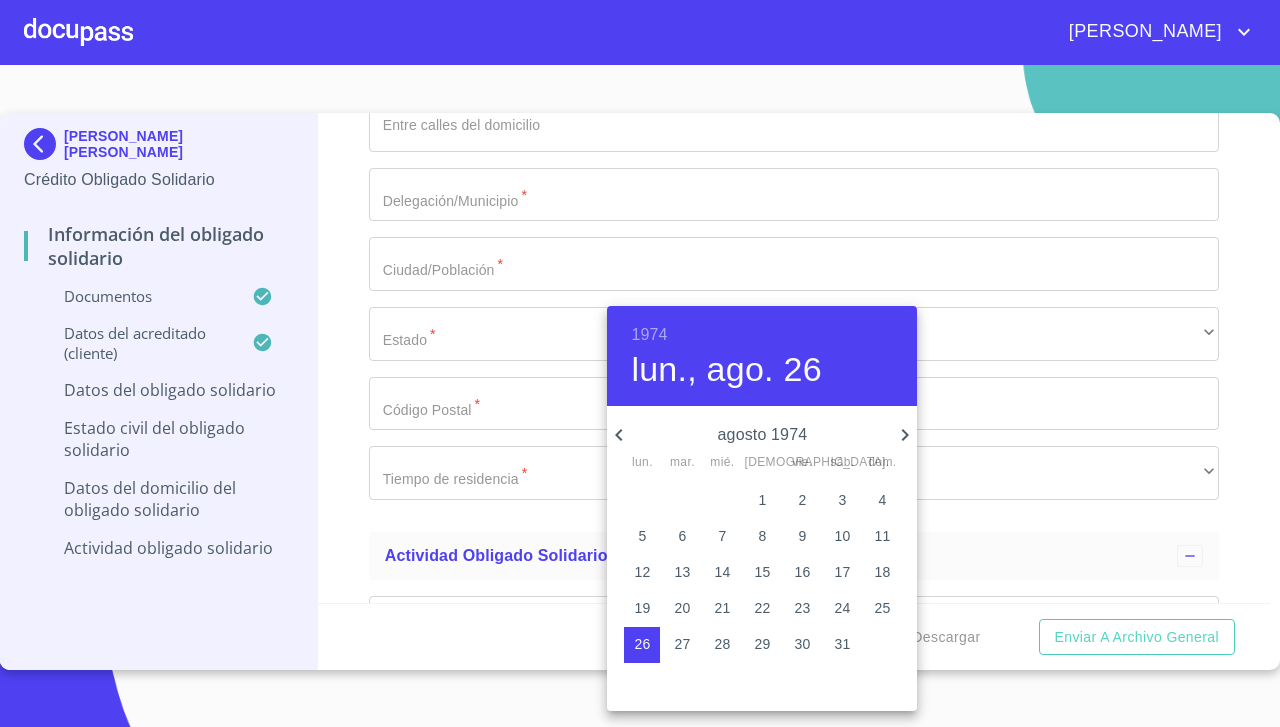 click at bounding box center [640, 363] 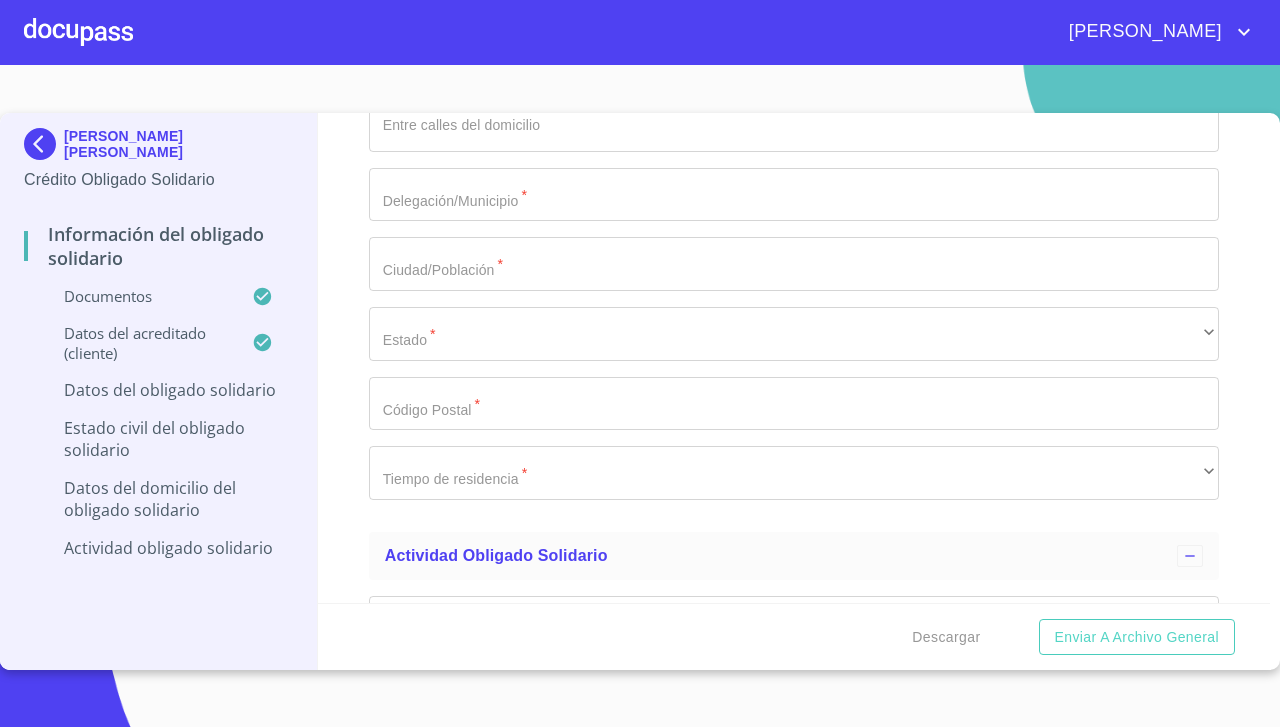 click on "Documento de identificación Obligado Solidario.   *" at bounding box center (771, -1856) 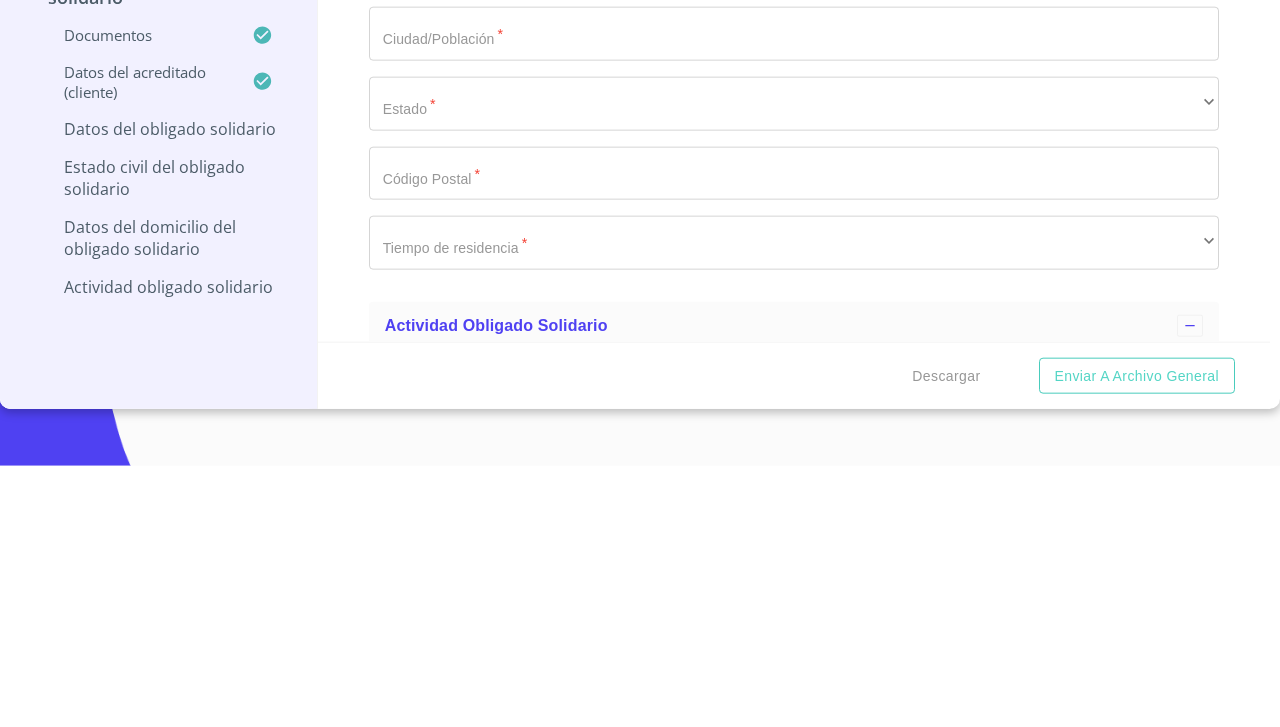 scroll, scrollTop: 5858, scrollLeft: 0, axis: vertical 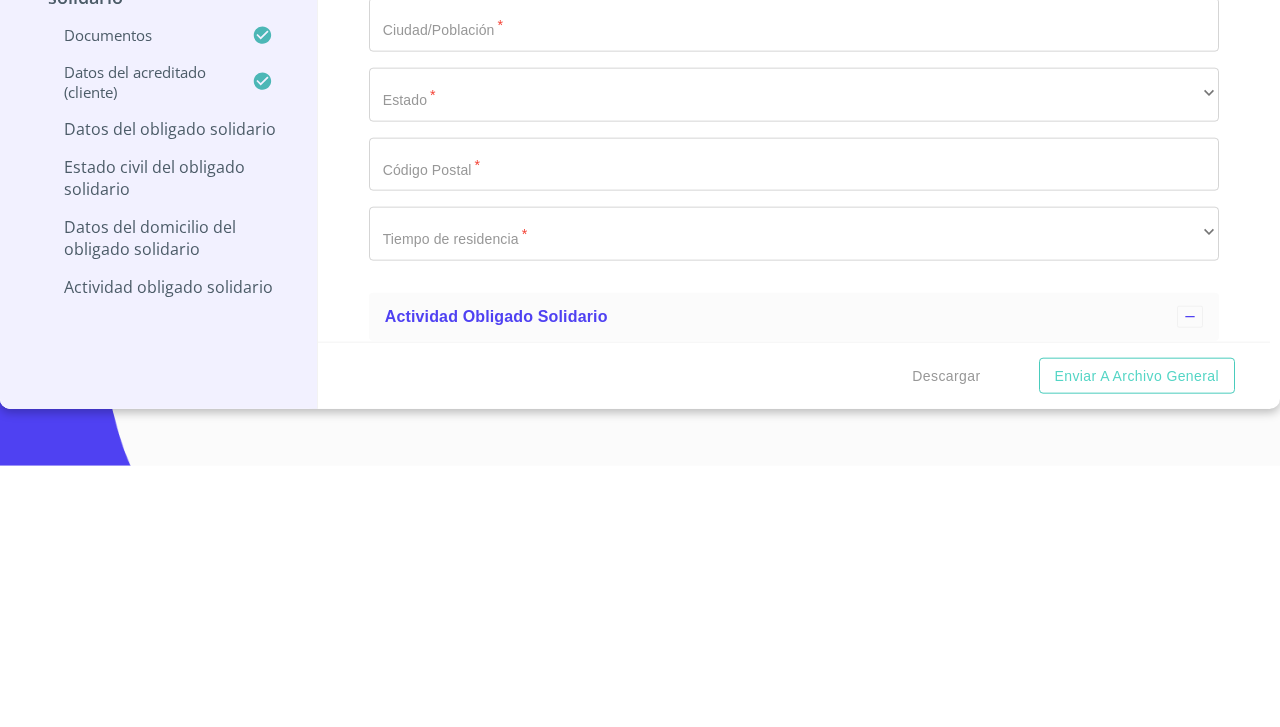 click on "Documento de identificación Obligado Solidario.   *" at bounding box center [794, -988] 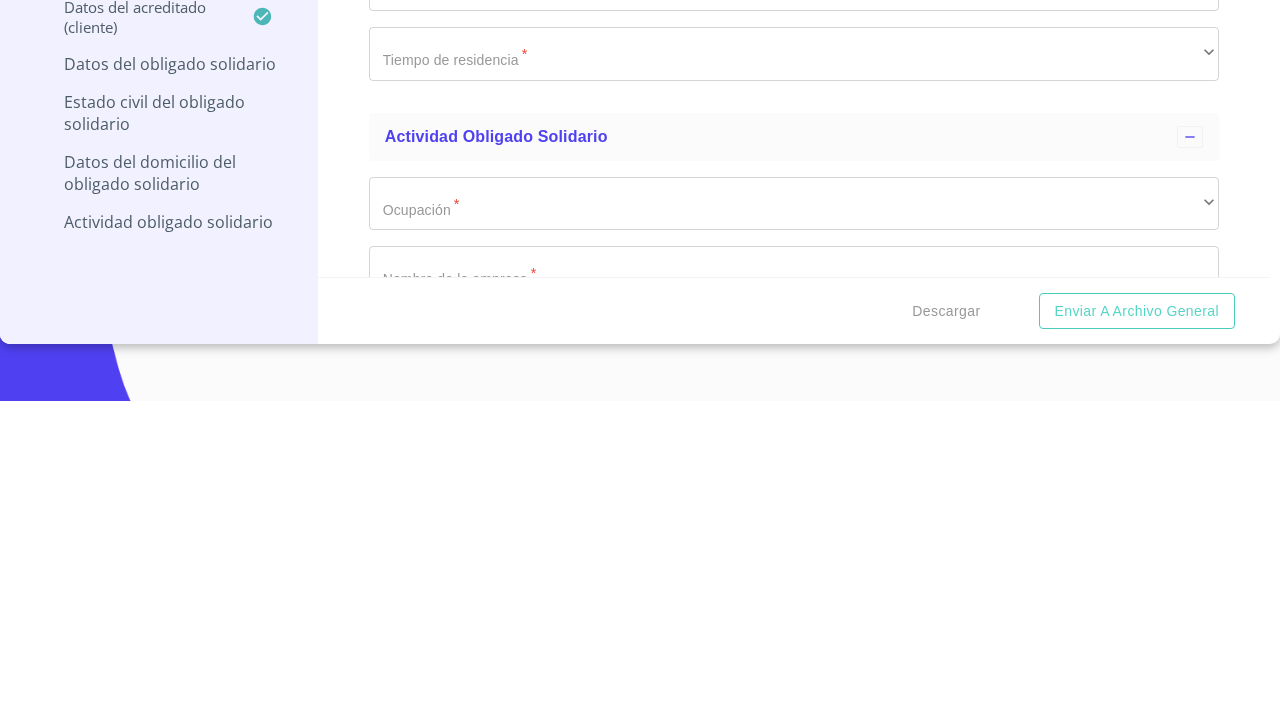 scroll, scrollTop: 5987, scrollLeft: 0, axis: vertical 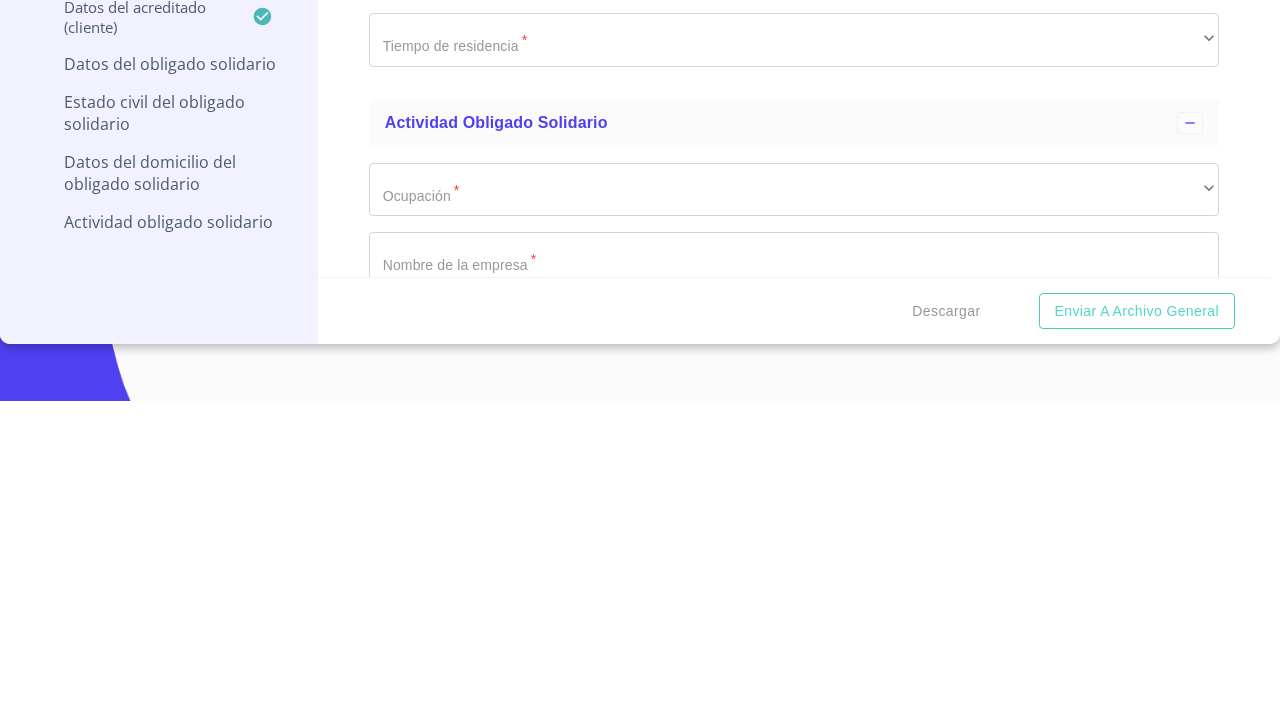 type on "HEEI740826MJCRSV07" 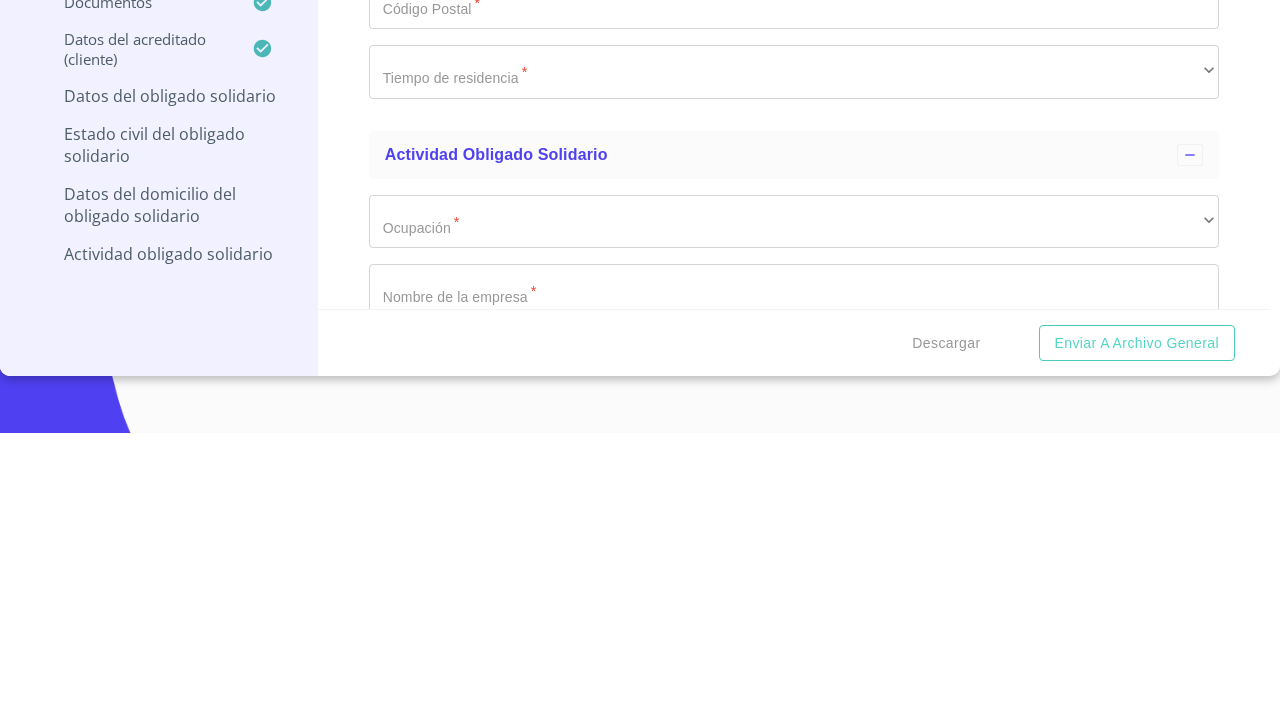 type on "2" 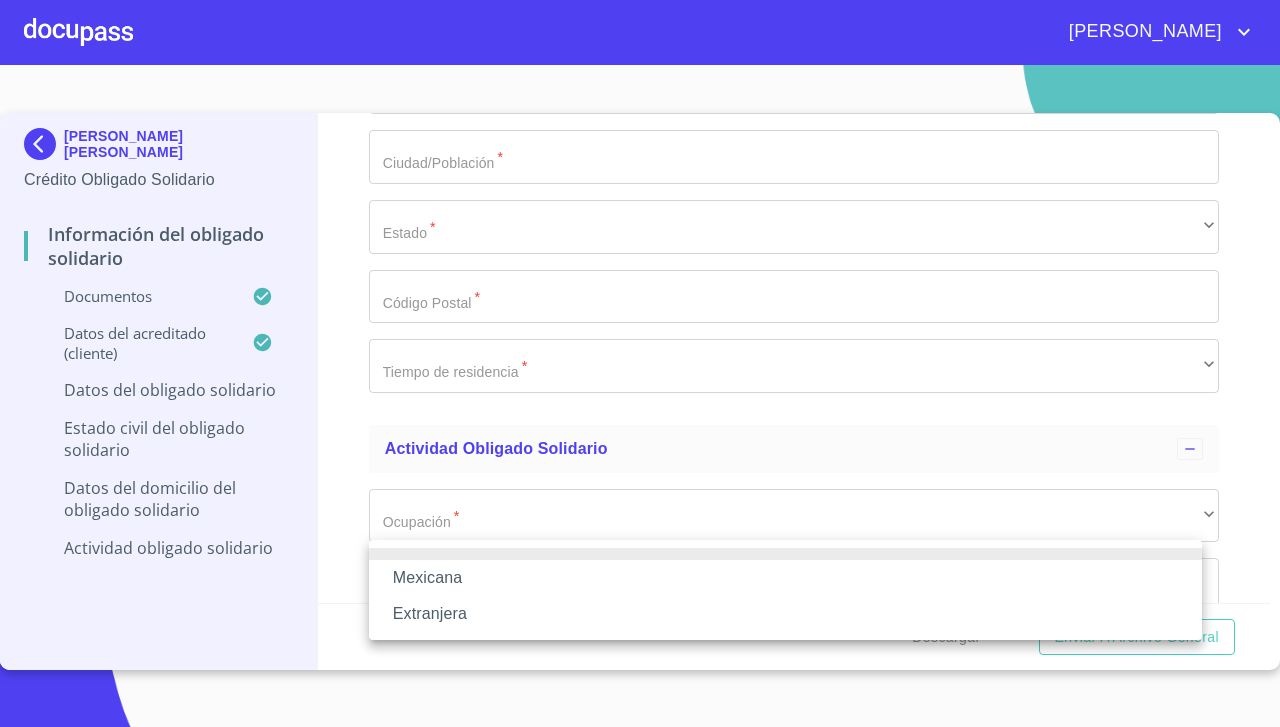 click on "Mexicana" at bounding box center [785, 578] 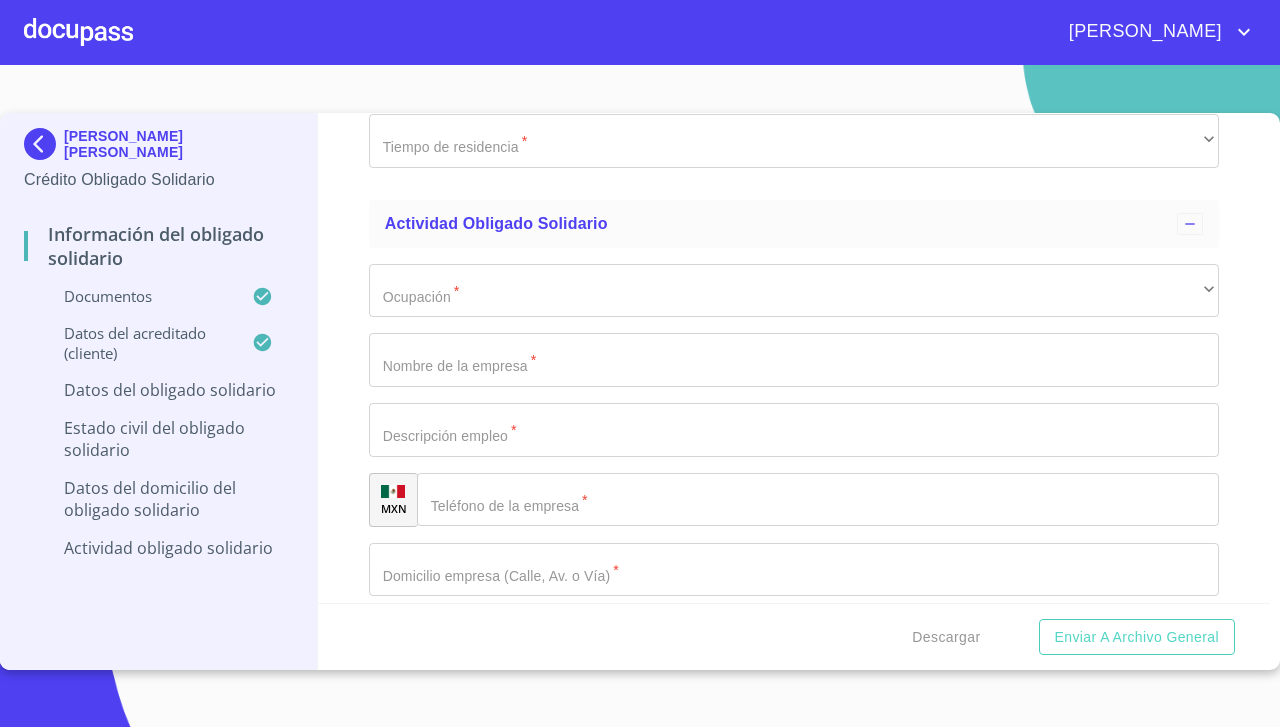 scroll, scrollTop: 6224, scrollLeft: 0, axis: vertical 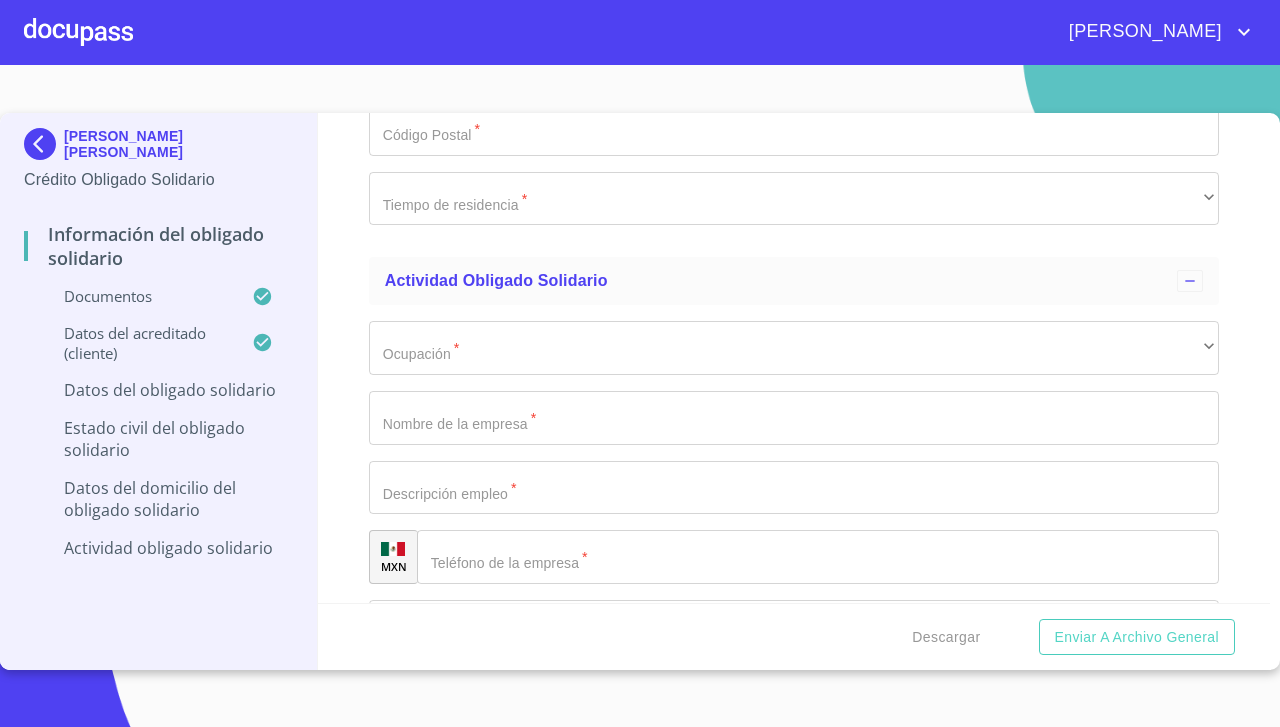 click on "Documento de identificación Obligado Solidario.   *" at bounding box center (771, -2200) 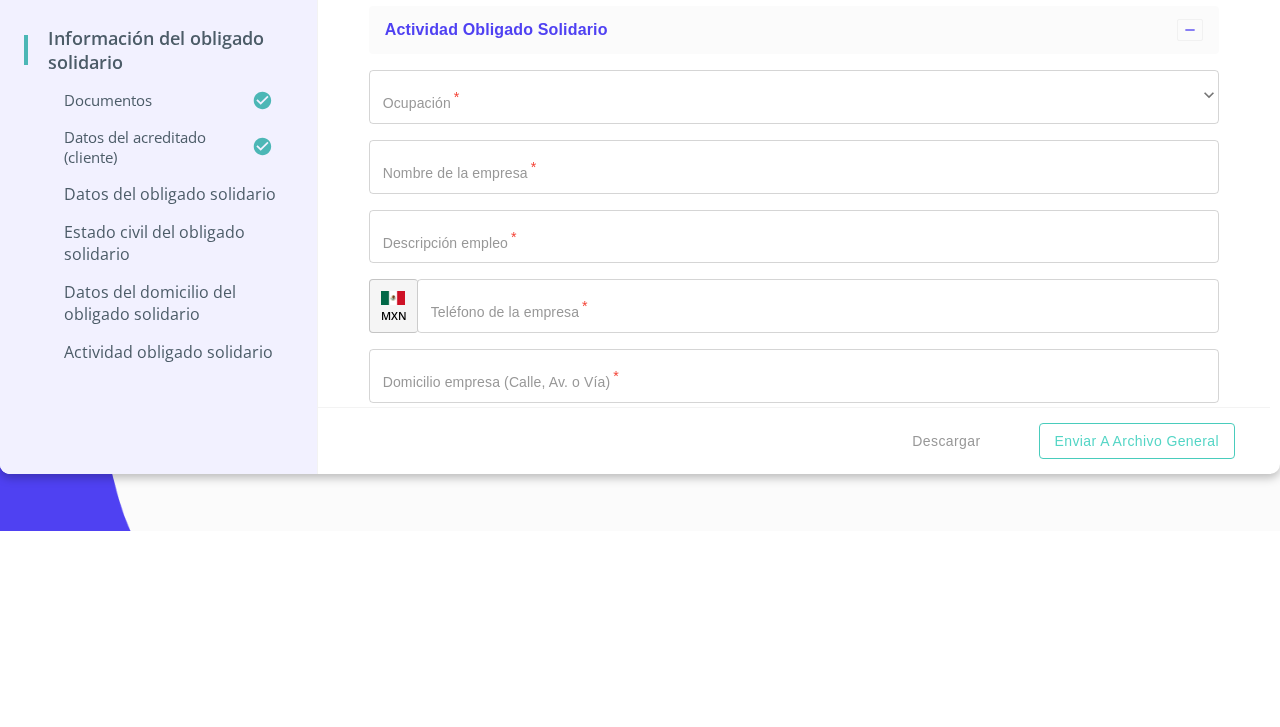 scroll, scrollTop: 6294, scrollLeft: 0, axis: vertical 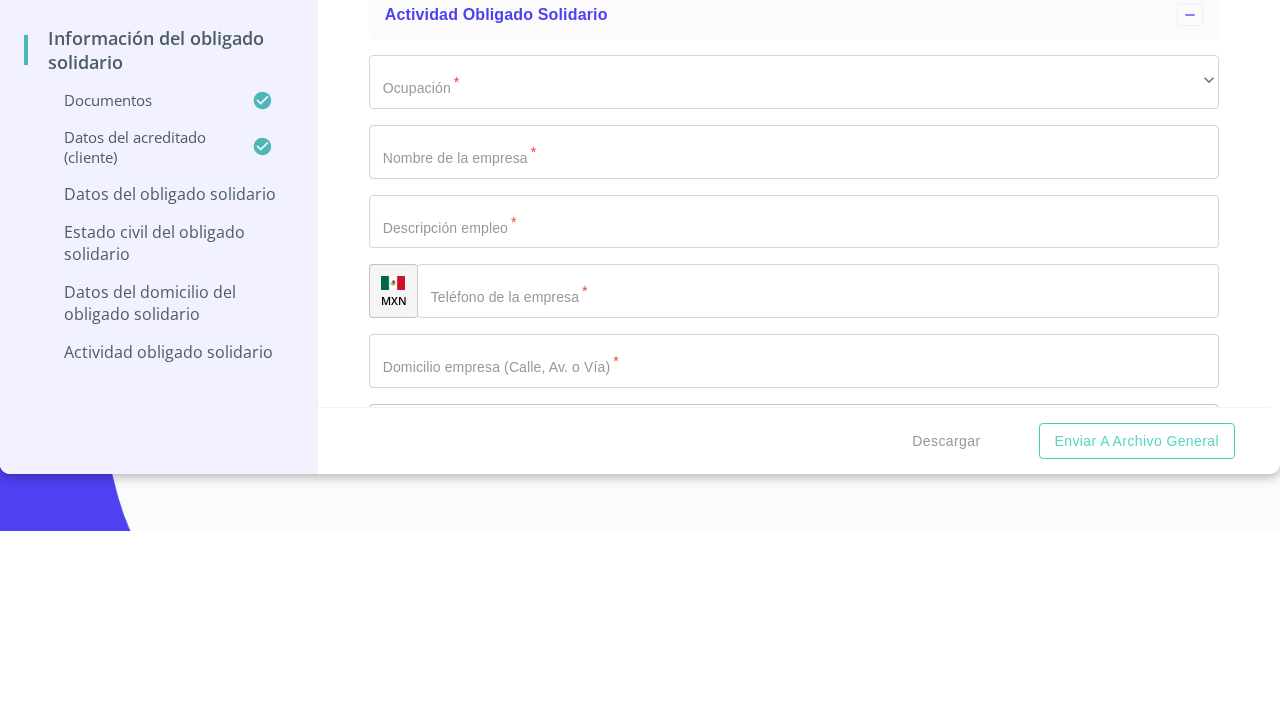type on "[GEOGRAPHIC_DATA]" 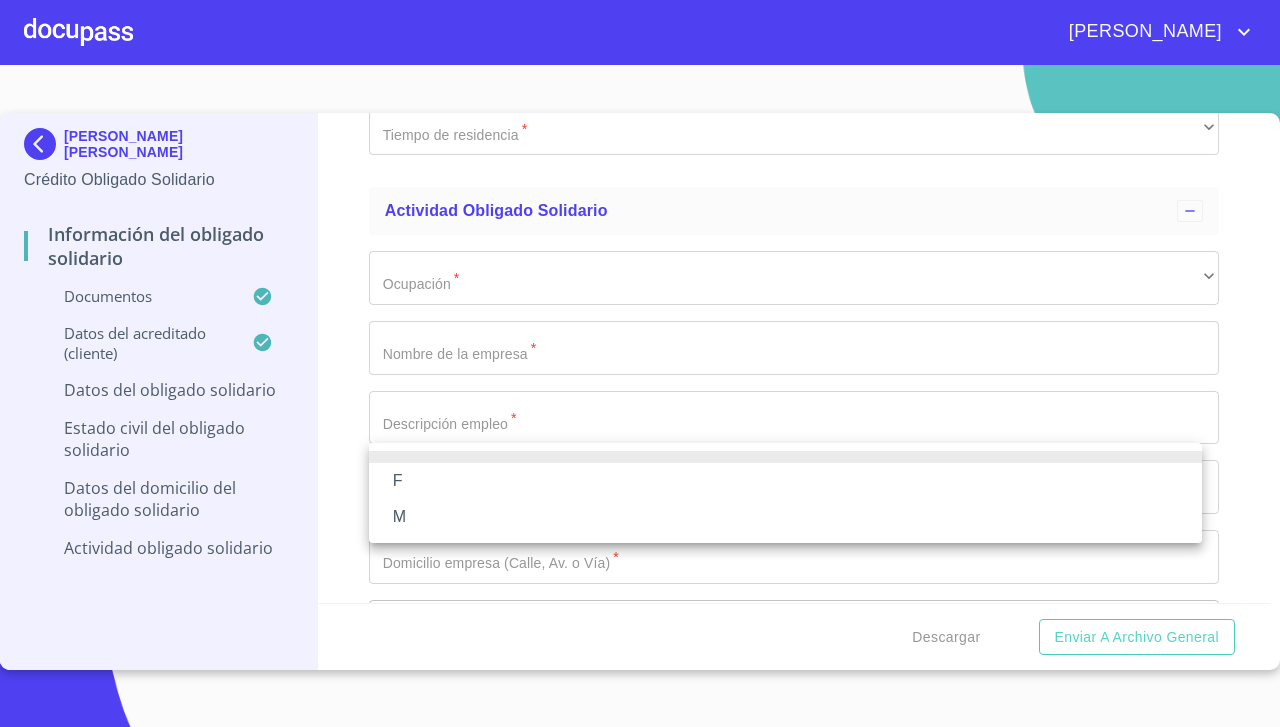 click on "F" at bounding box center [785, 481] 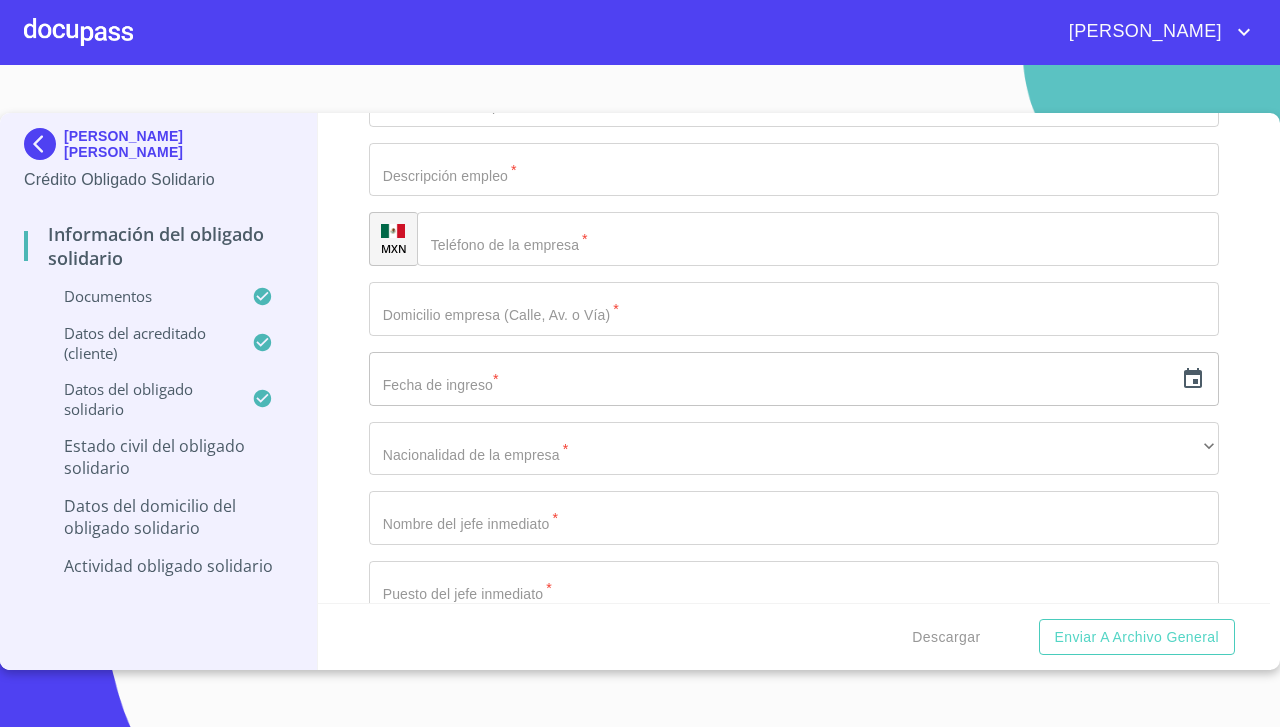 scroll, scrollTop: 6602, scrollLeft: 0, axis: vertical 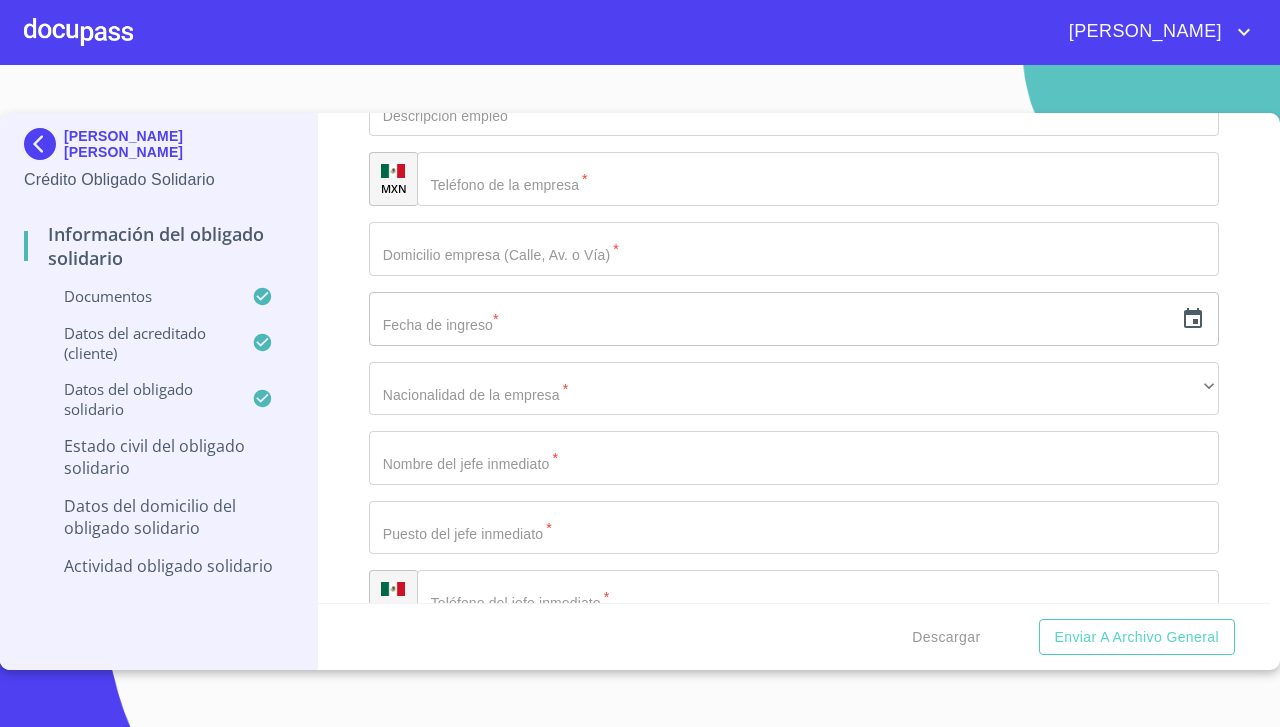 click on "​" at bounding box center (794, -1095) 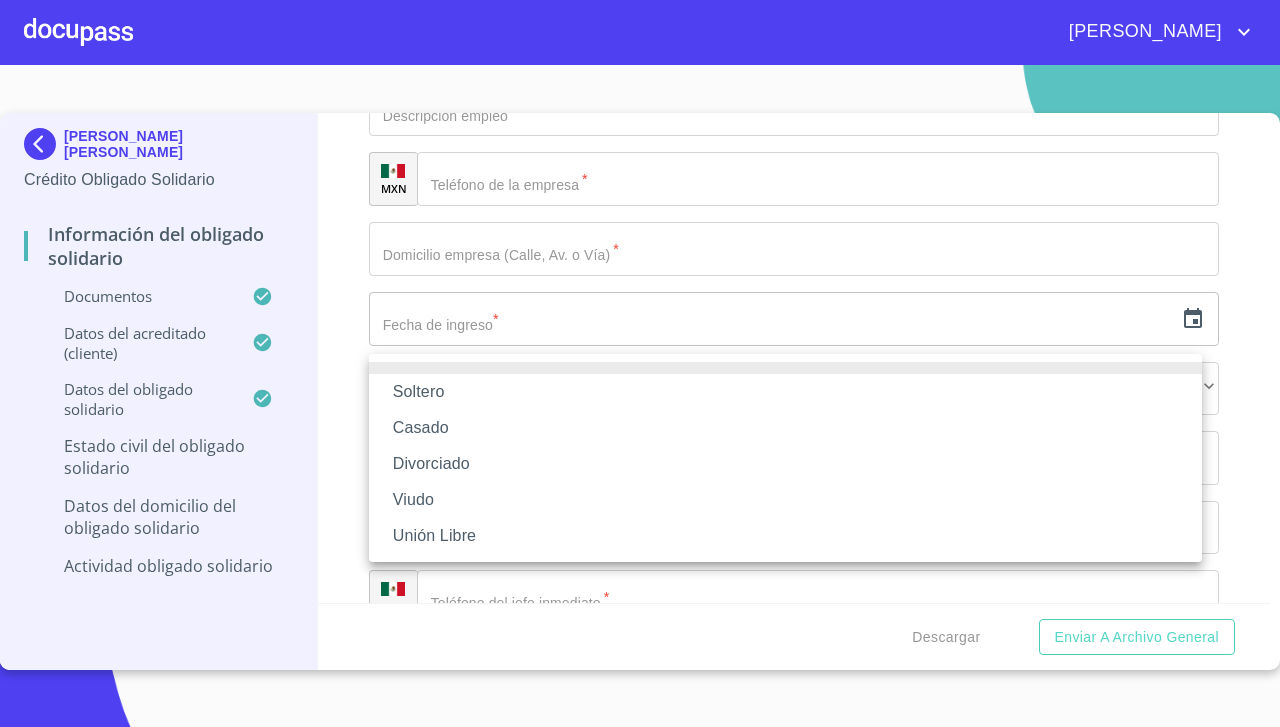 click on "Soltero" at bounding box center [785, 392] 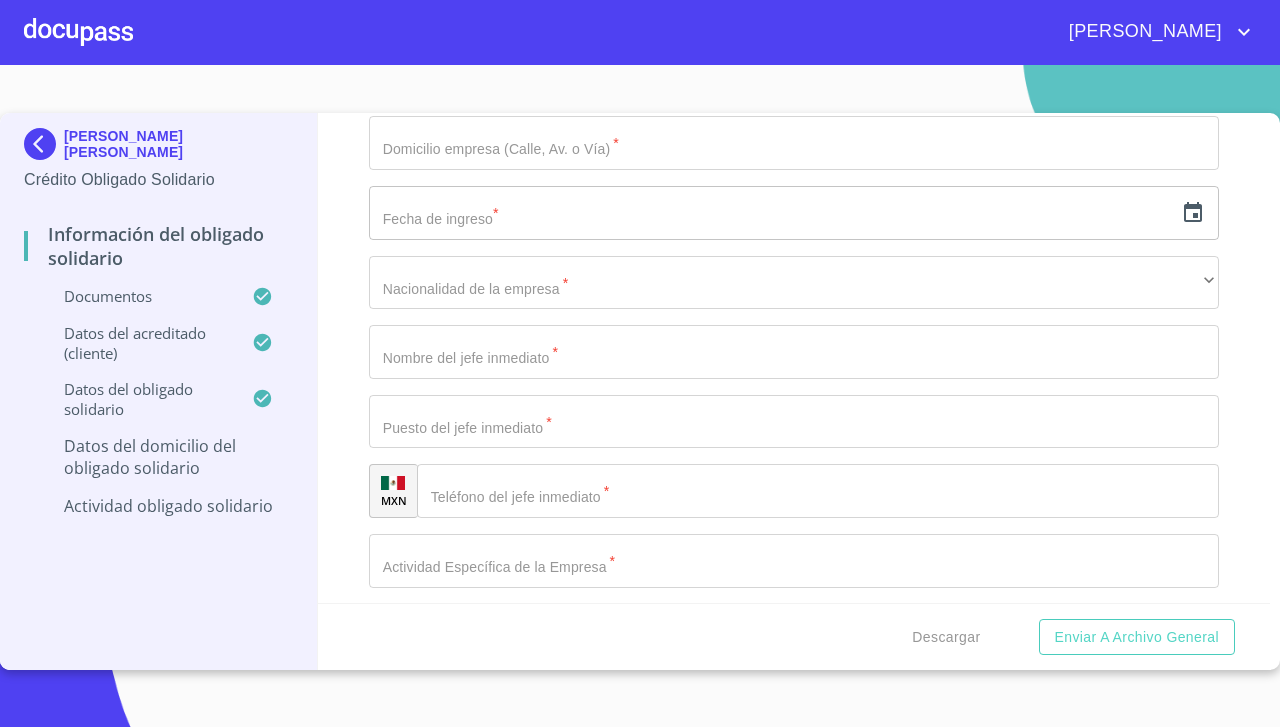 scroll, scrollTop: 6724, scrollLeft: 0, axis: vertical 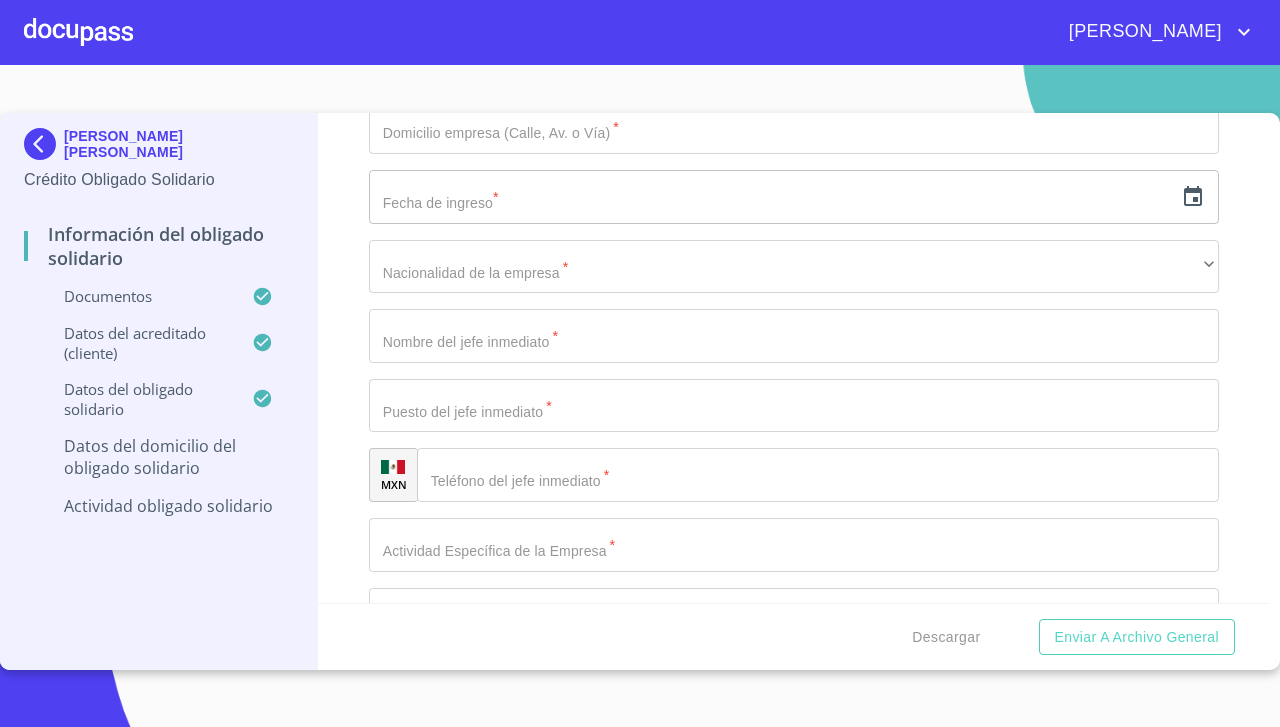 click on "​" at bounding box center (794, -1067) 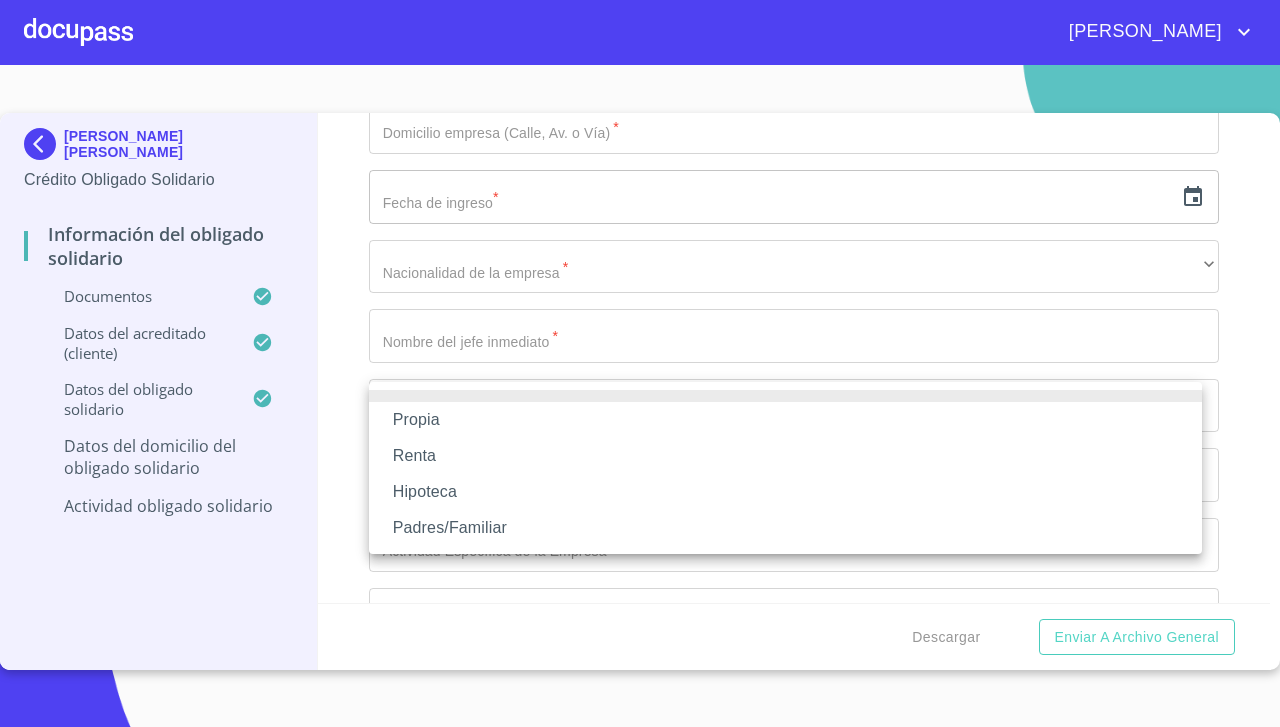 click on "Renta" at bounding box center (785, 456) 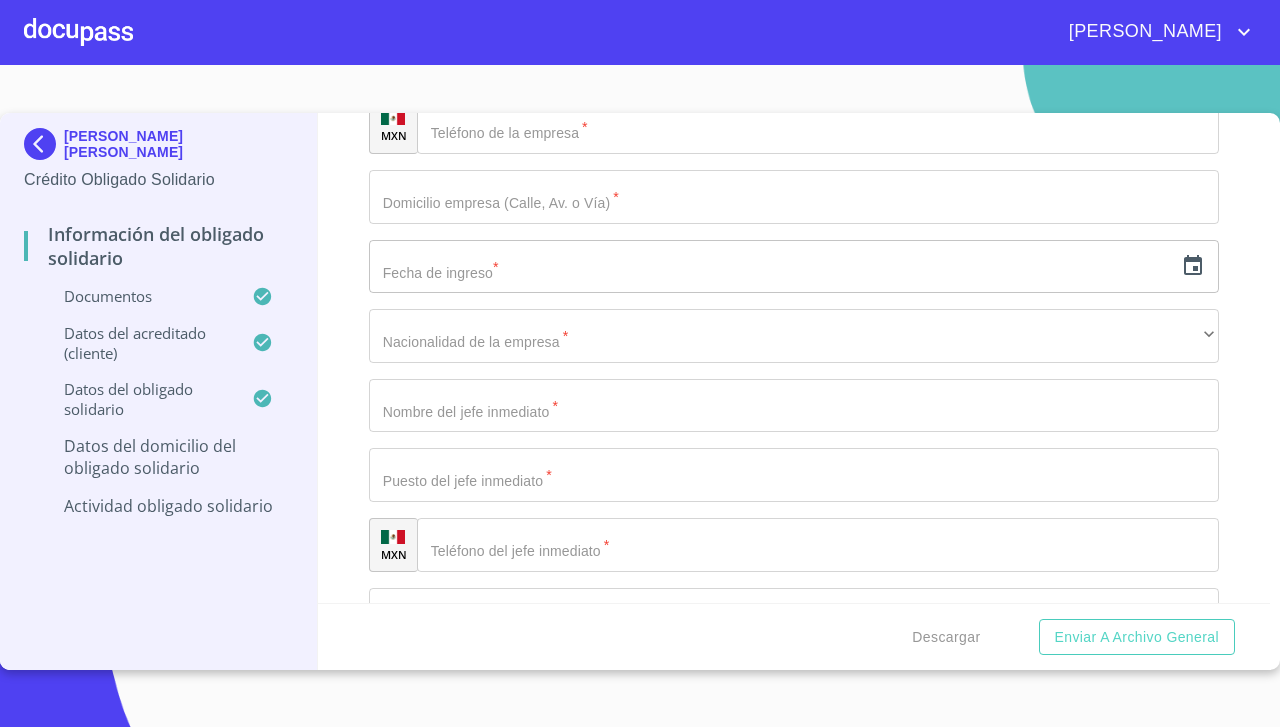 click on "Renta" at bounding box center [794, -1067] 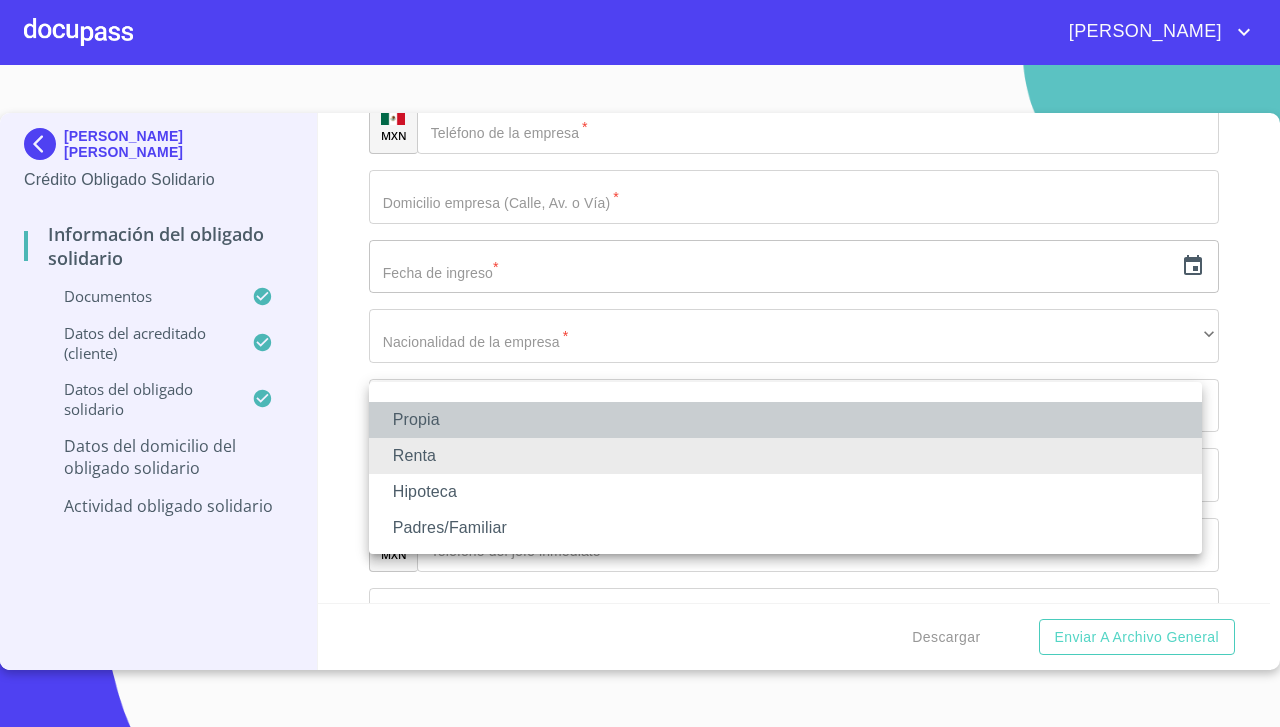 click on "Propia" at bounding box center [785, 420] 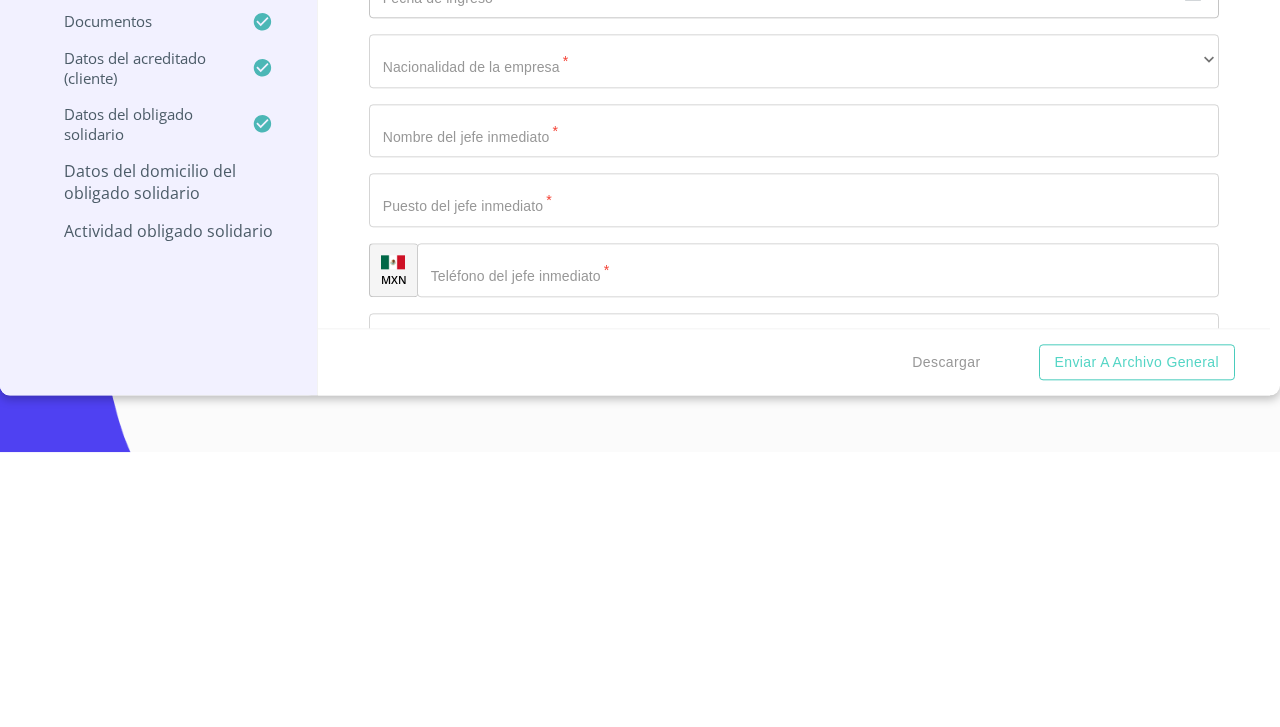 scroll, scrollTop: 6779, scrollLeft: 0, axis: vertical 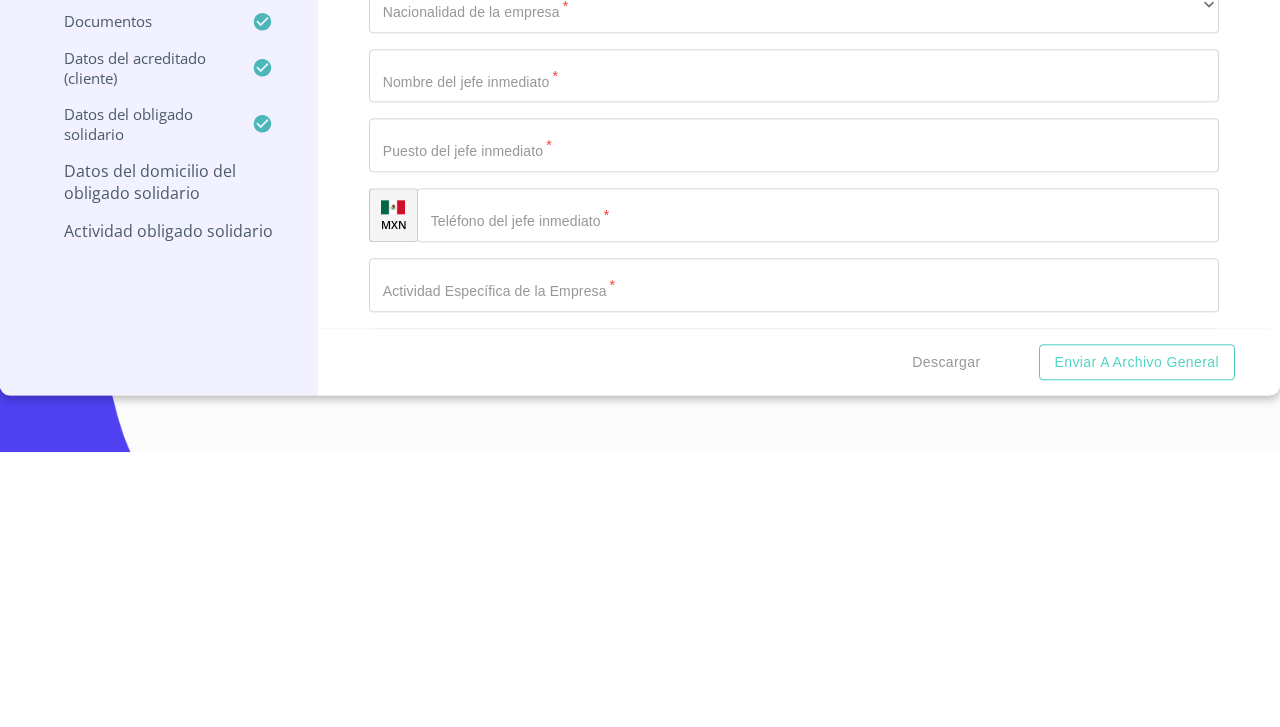 type on "$1,000,000" 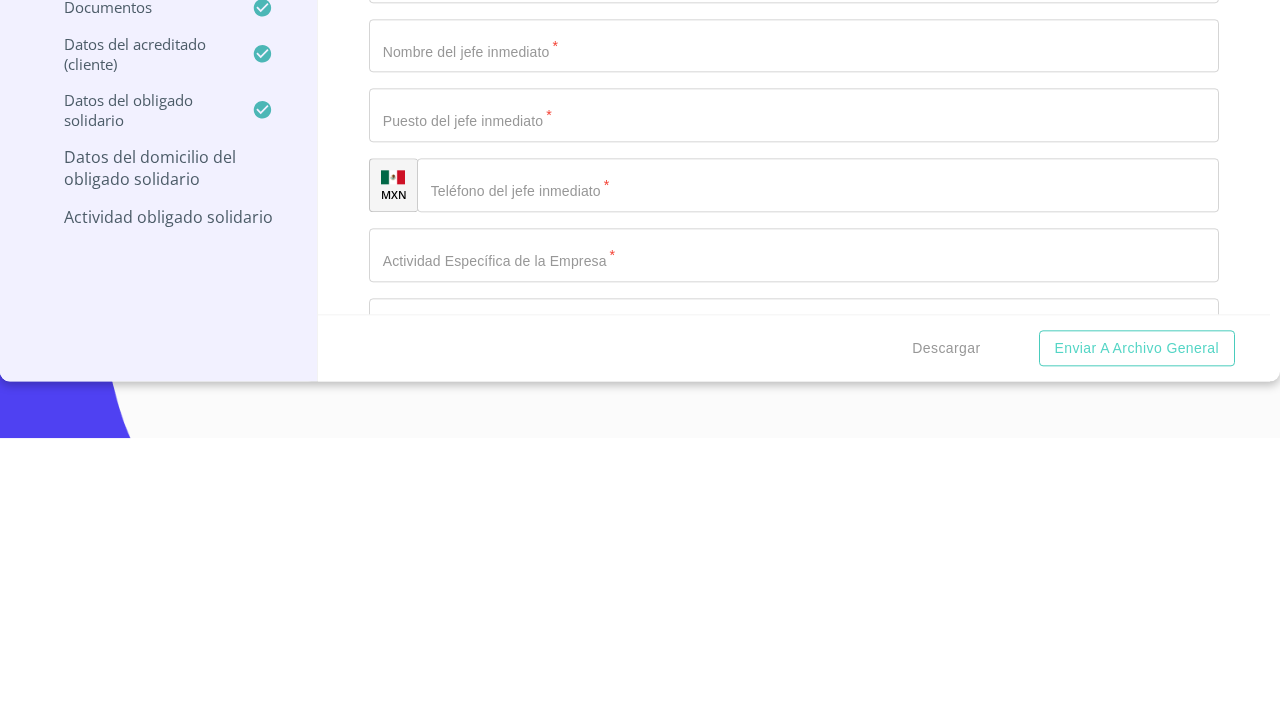 scroll, scrollTop: 6808, scrollLeft: 0, axis: vertical 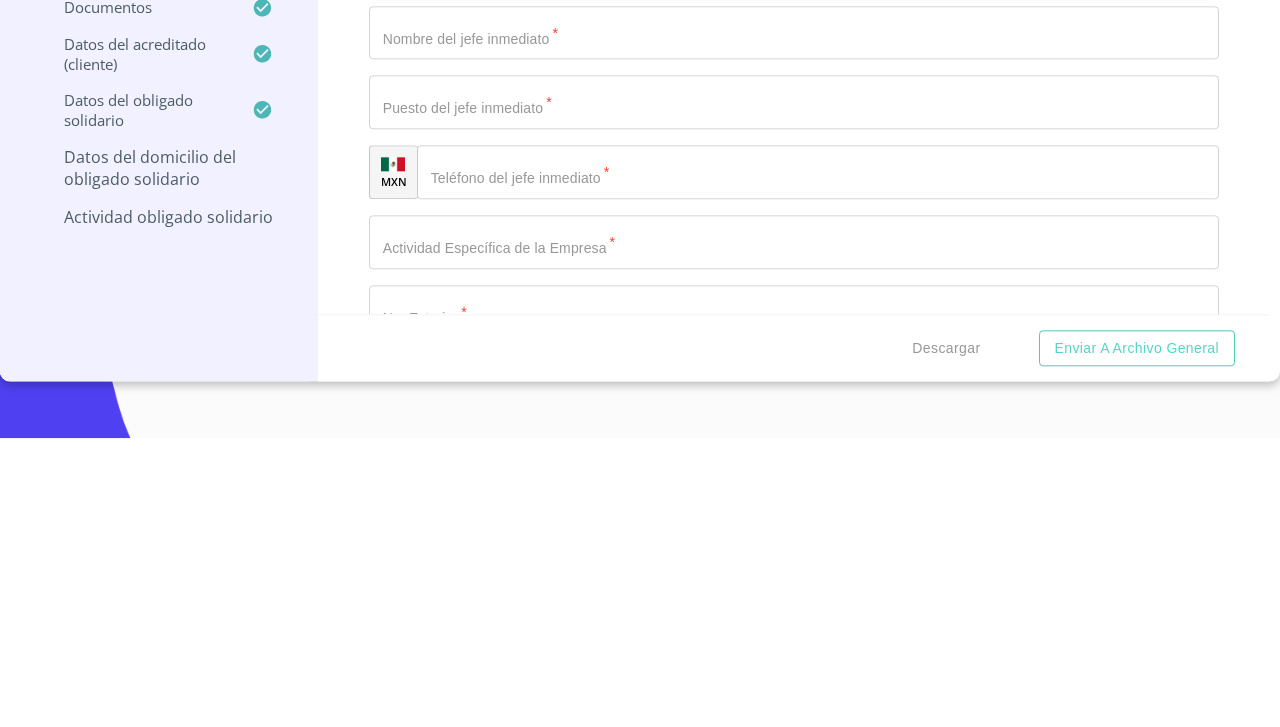 type on "morelos" 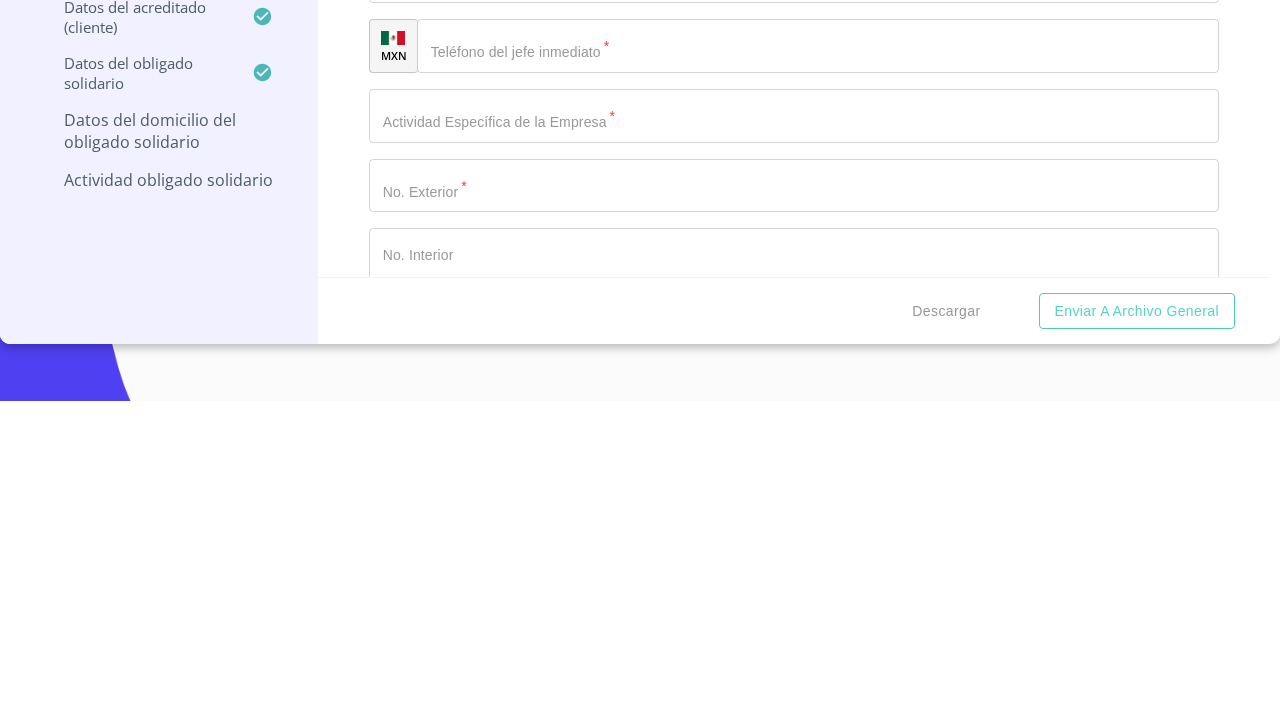 scroll, scrollTop: 6910, scrollLeft: 0, axis: vertical 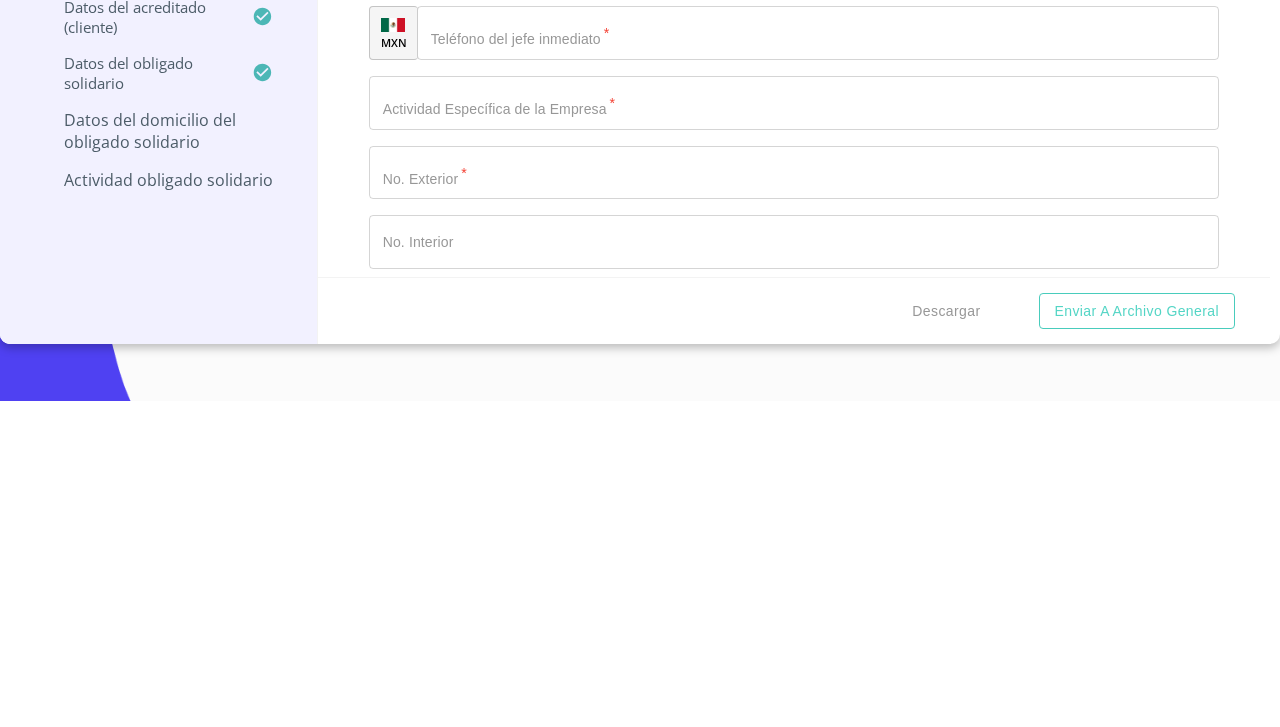 type on "35" 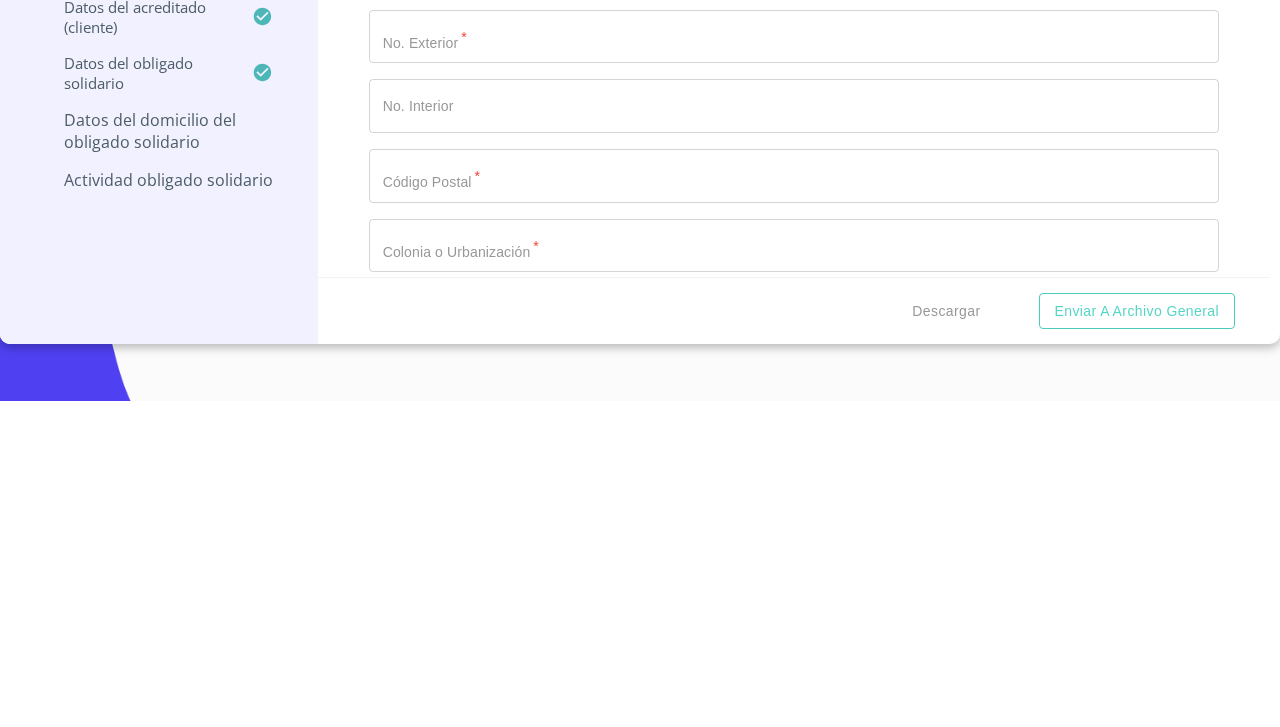 scroll, scrollTop: 7047, scrollLeft: 0, axis: vertical 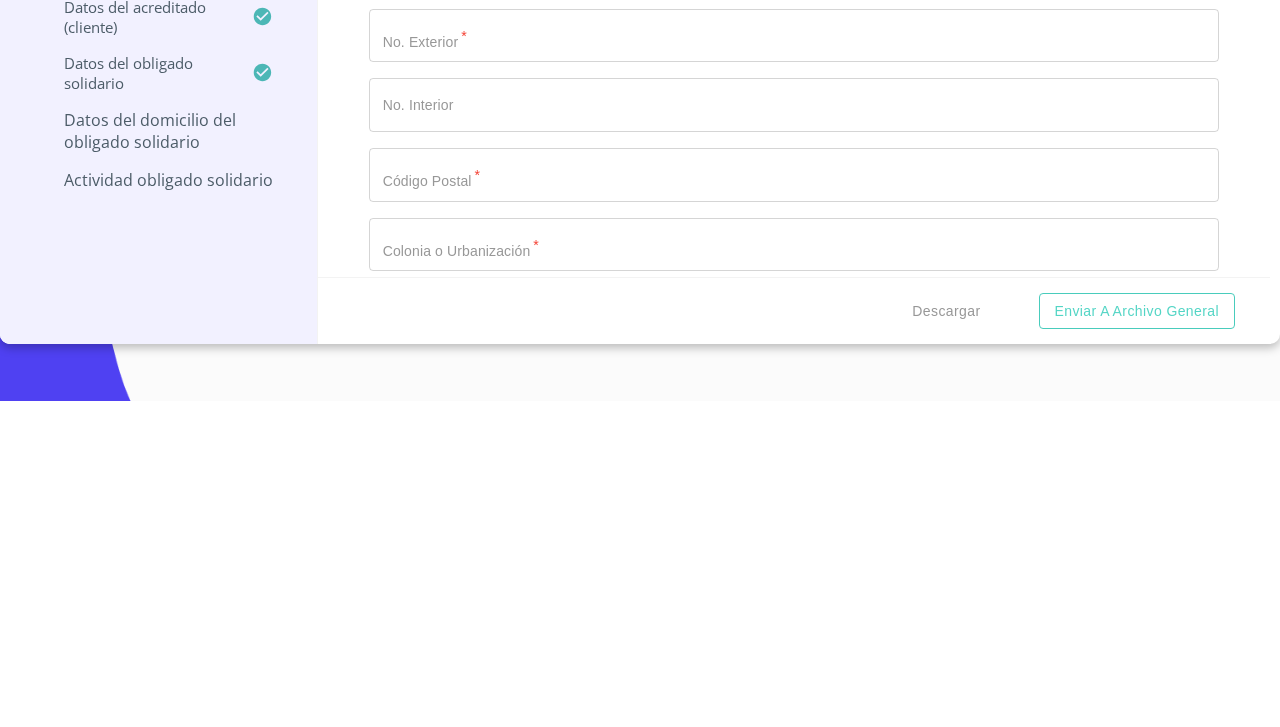 type on "[PERSON_NAME] SAN FRACISCO" 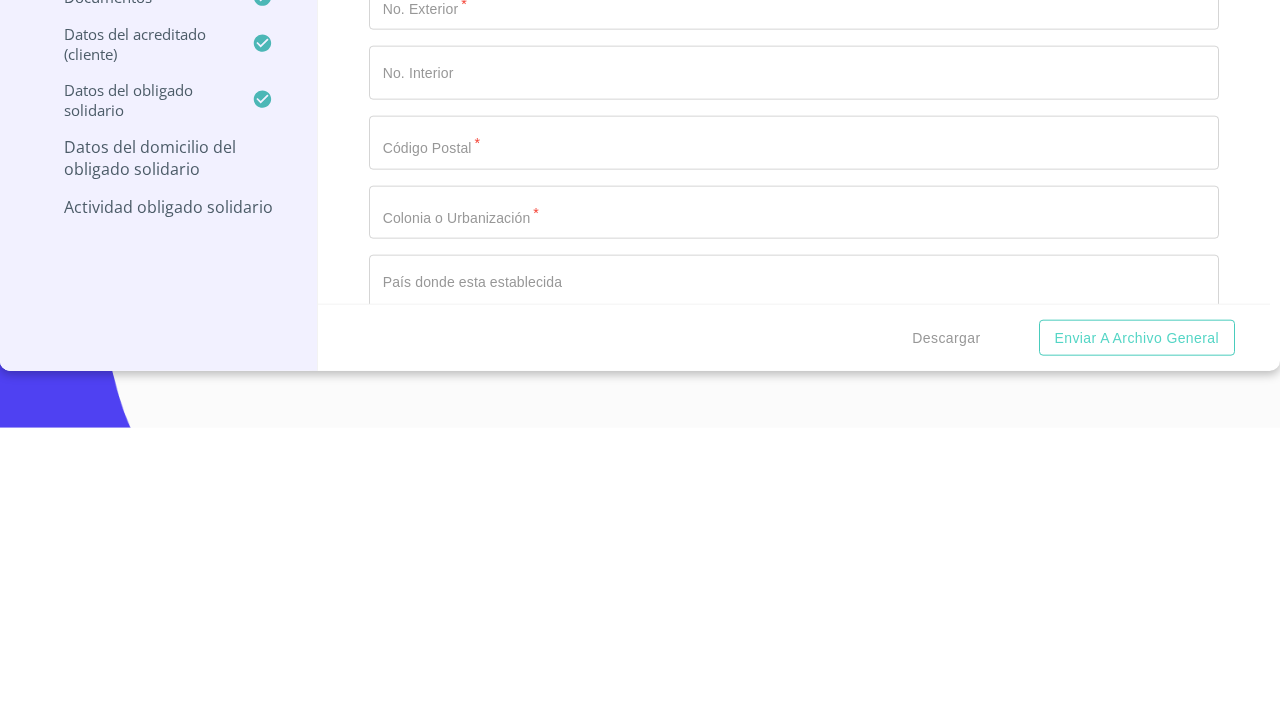 scroll, scrollTop: 7136, scrollLeft: 0, axis: vertical 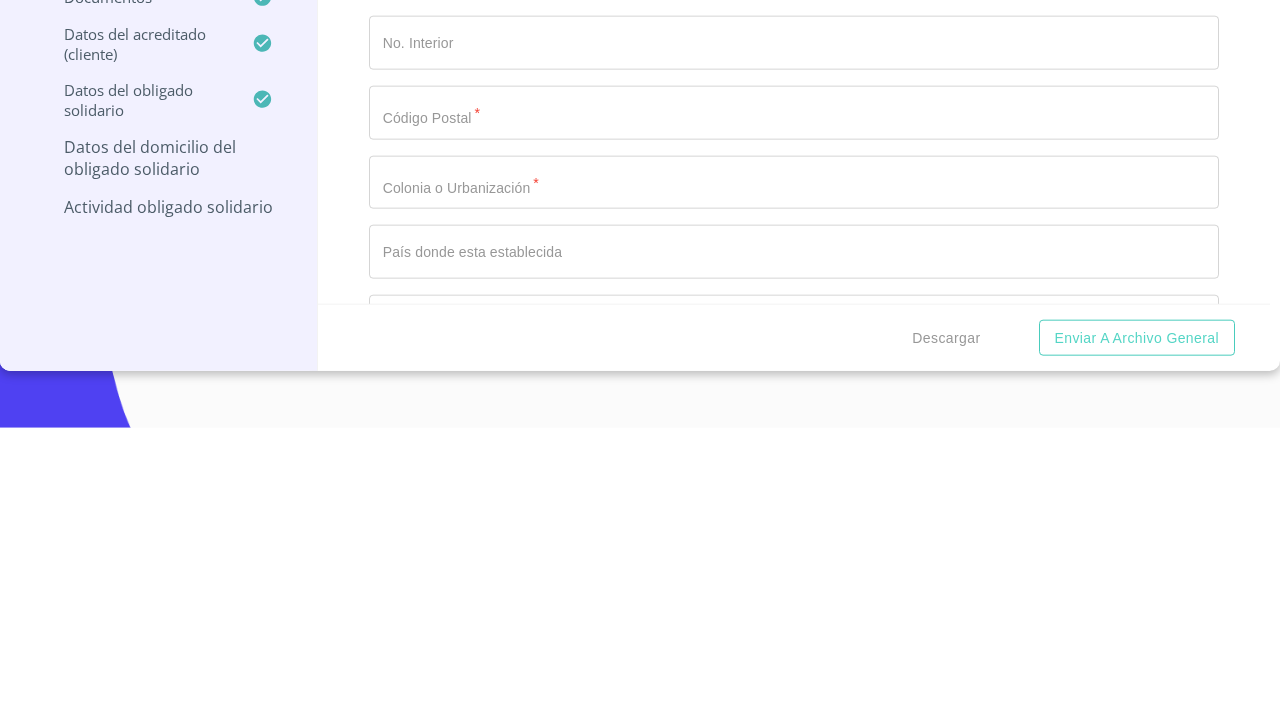 type on "[GEOGRAPHIC_DATA]" 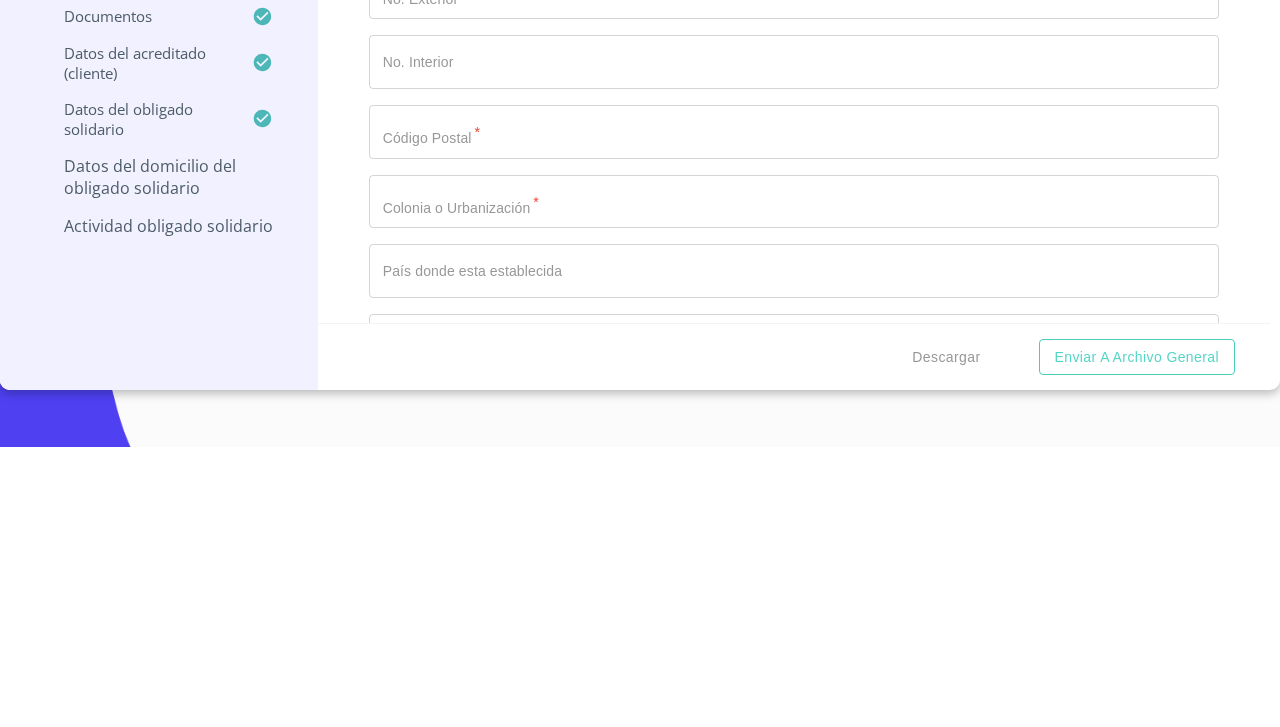 type on "[GEOGRAPHIC_DATA]" 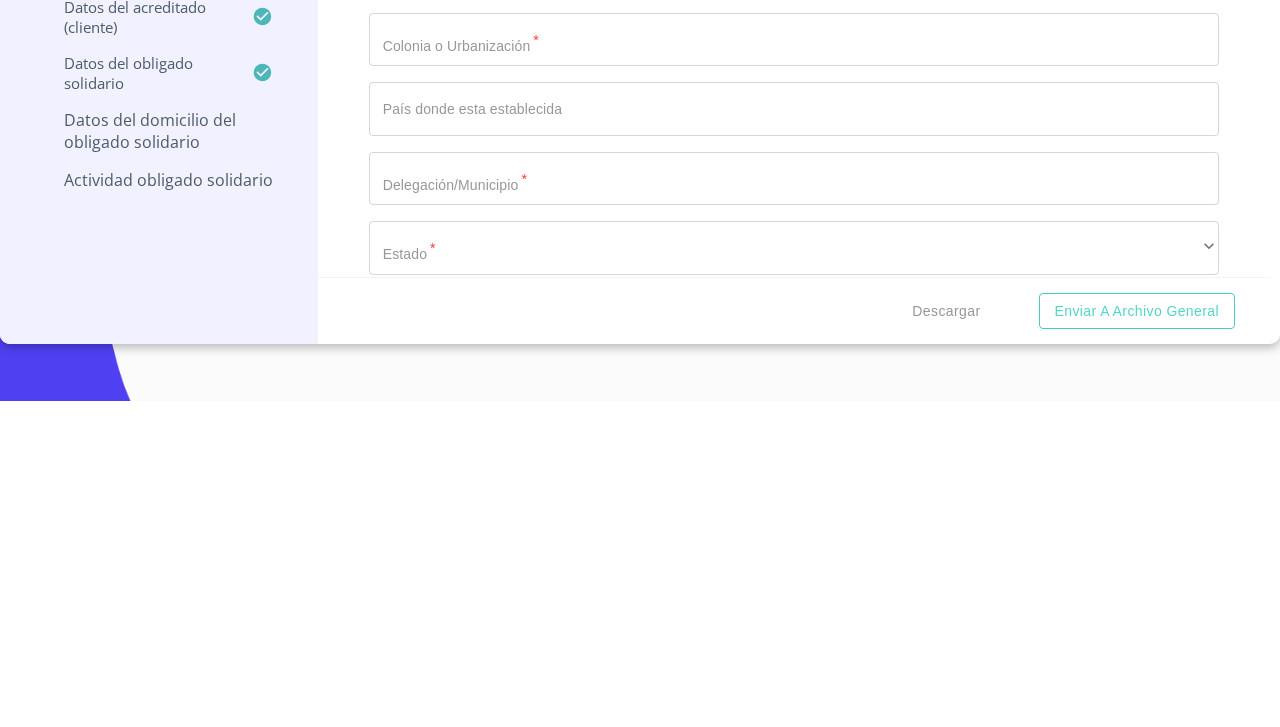 scroll, scrollTop: 7253, scrollLeft: 0, axis: vertical 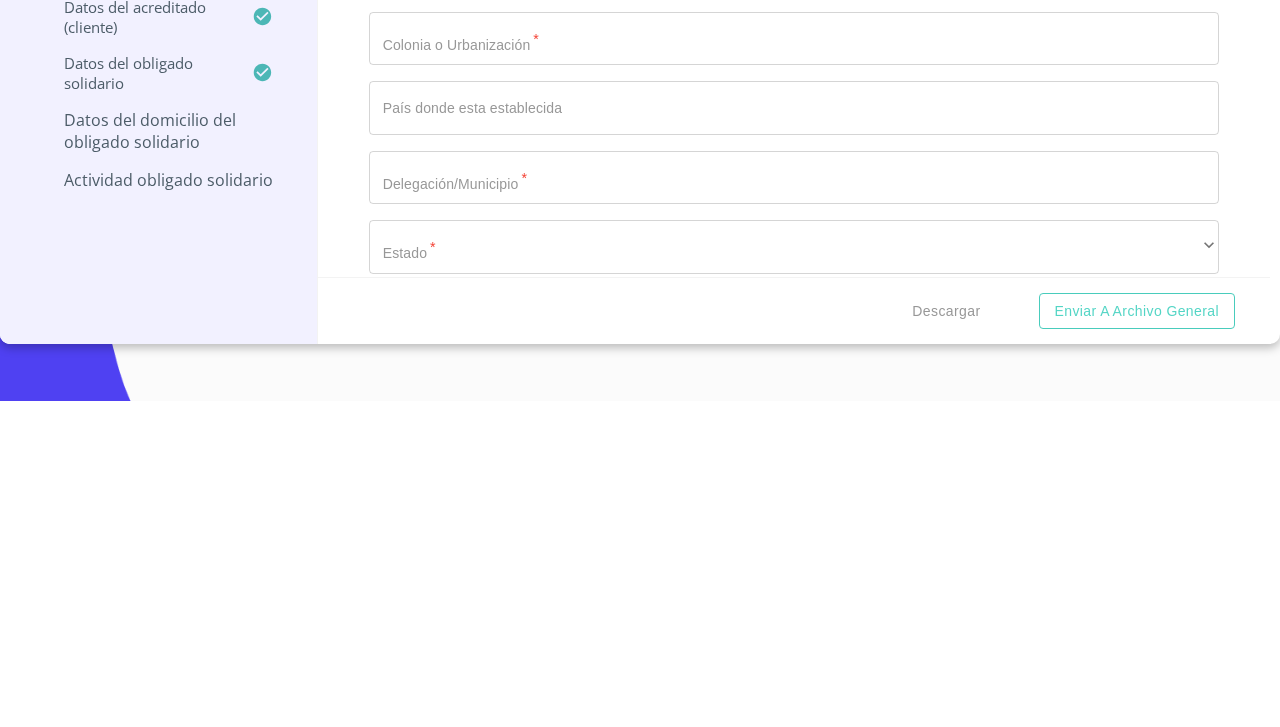 type on "chimaltitan" 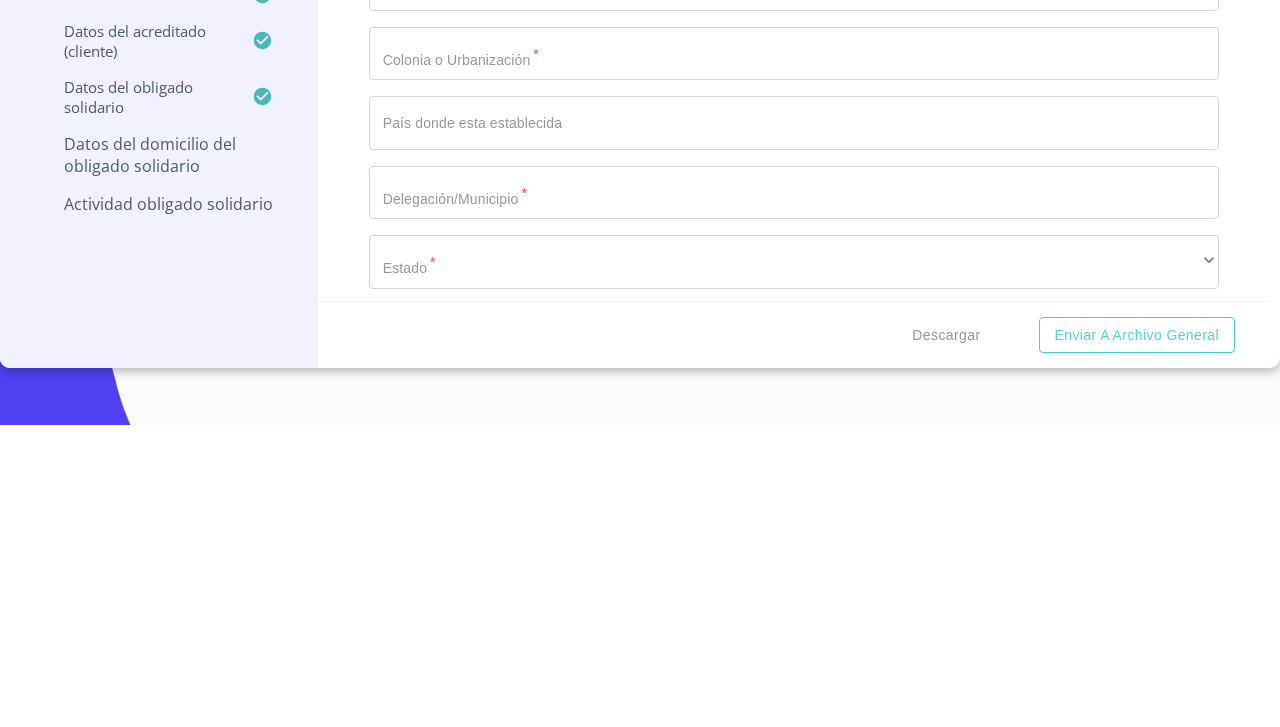 scroll, scrollTop: 7310, scrollLeft: 0, axis: vertical 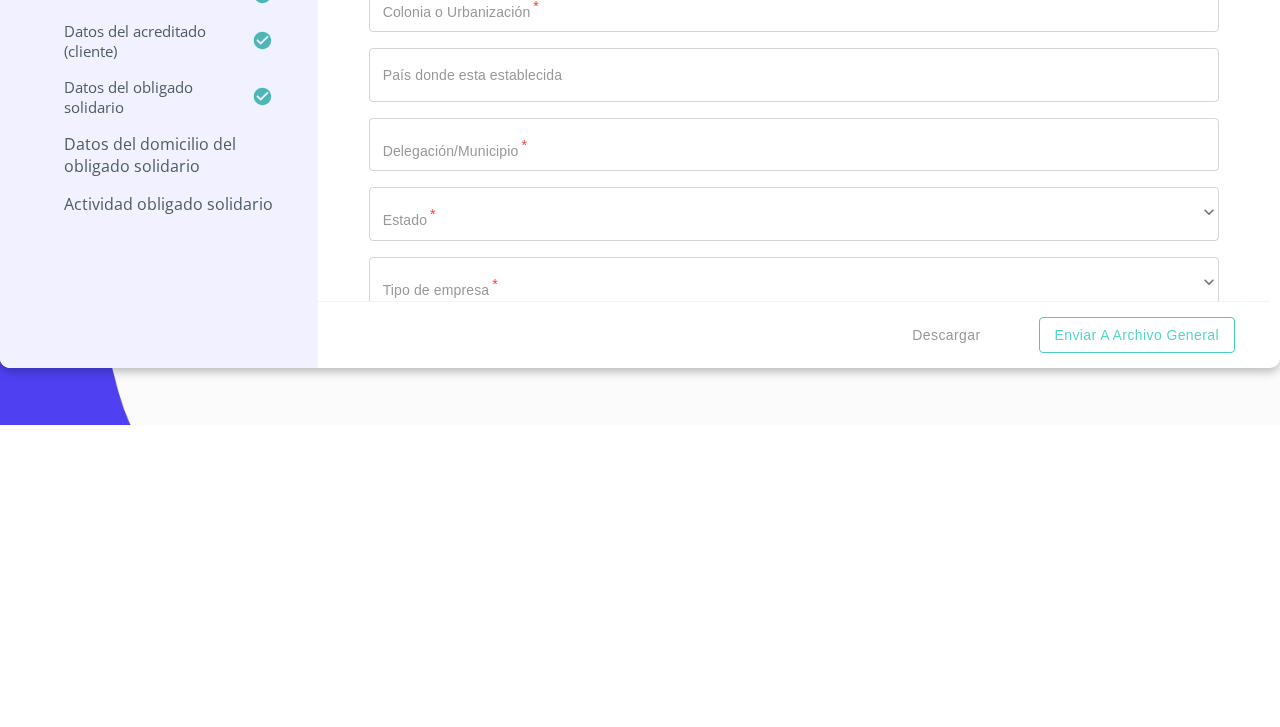 type on "chimaltitan" 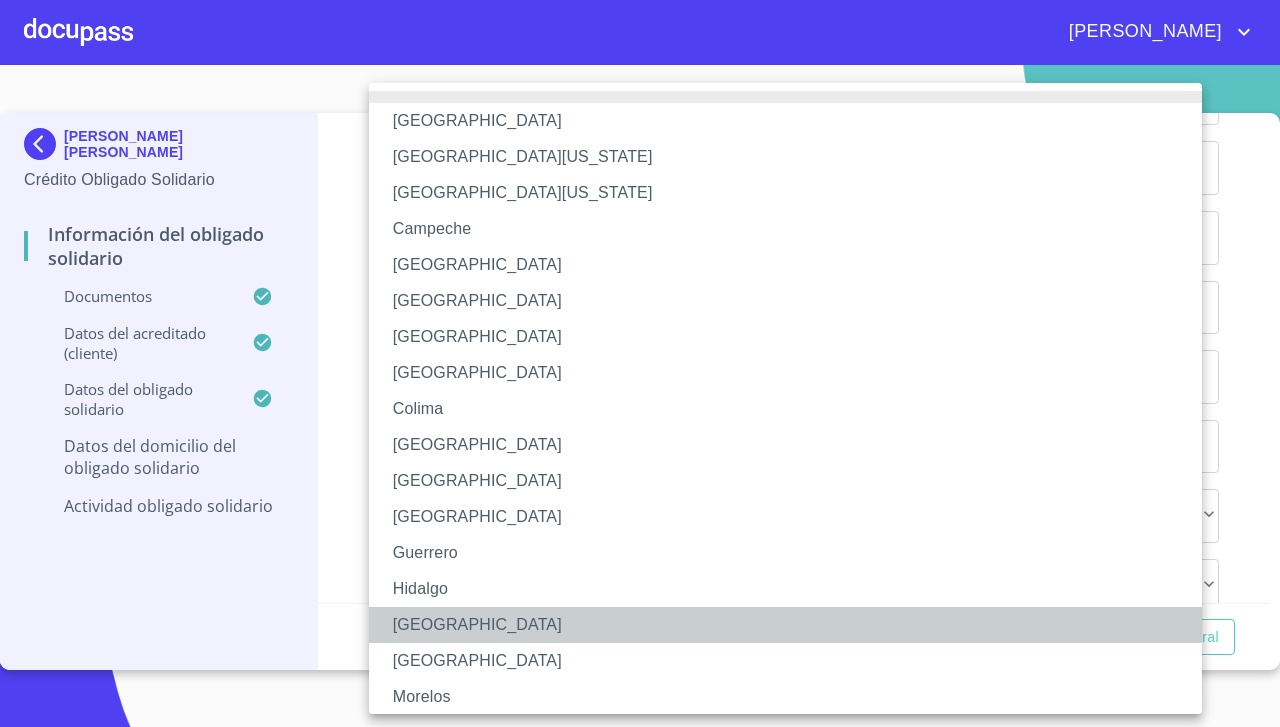 click on "[GEOGRAPHIC_DATA]" at bounding box center [794, 625] 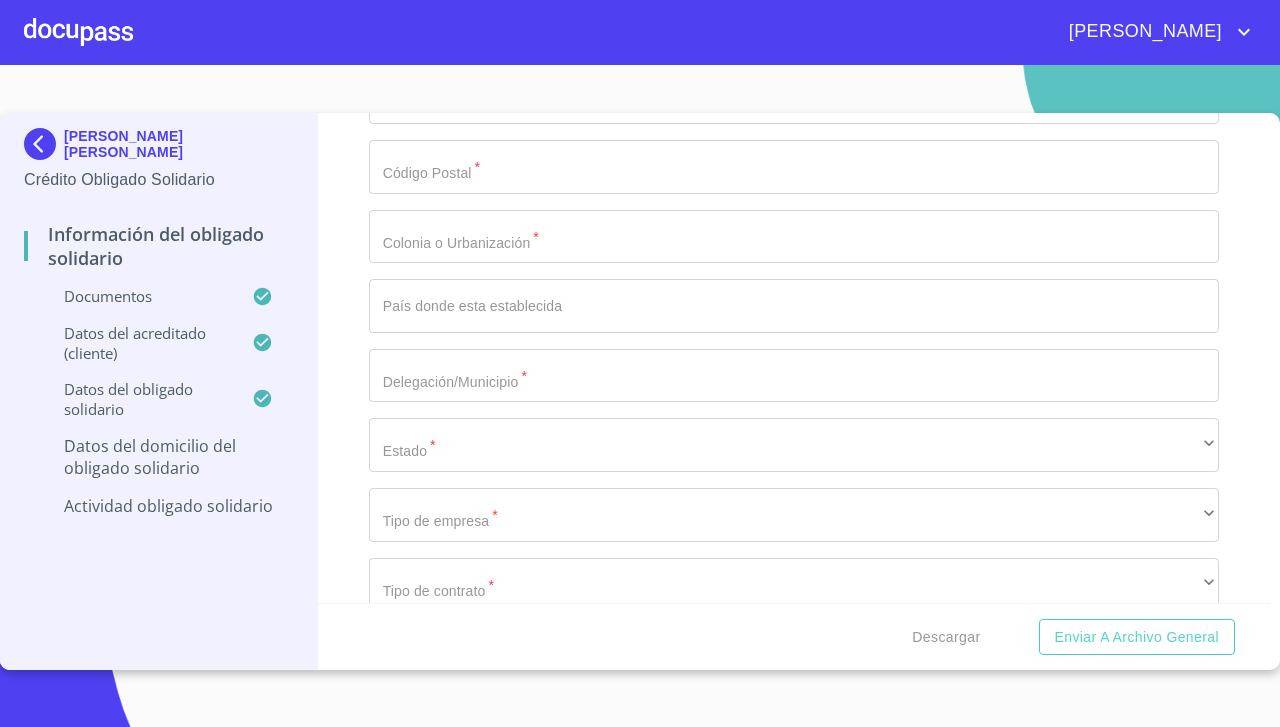 scroll, scrollTop: 7404, scrollLeft: 0, axis: vertical 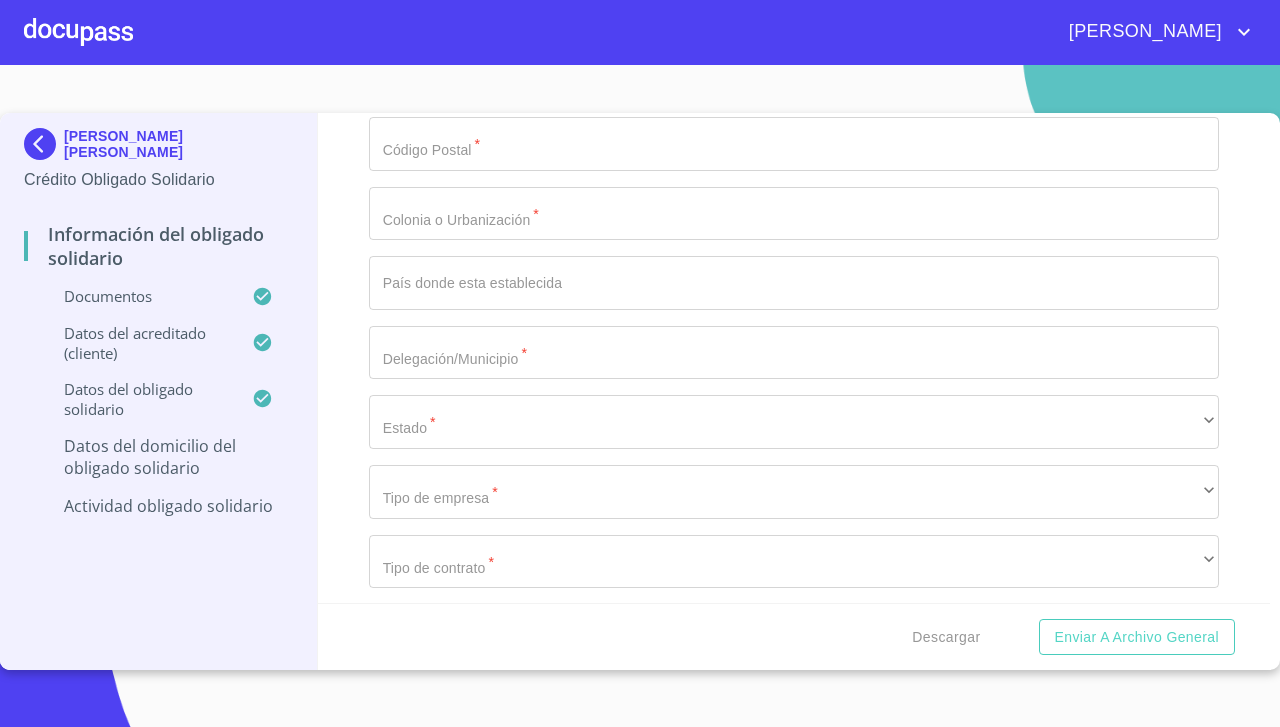click on "Documento de identificación Obligado Solidario.   *" at bounding box center (771, -3380) 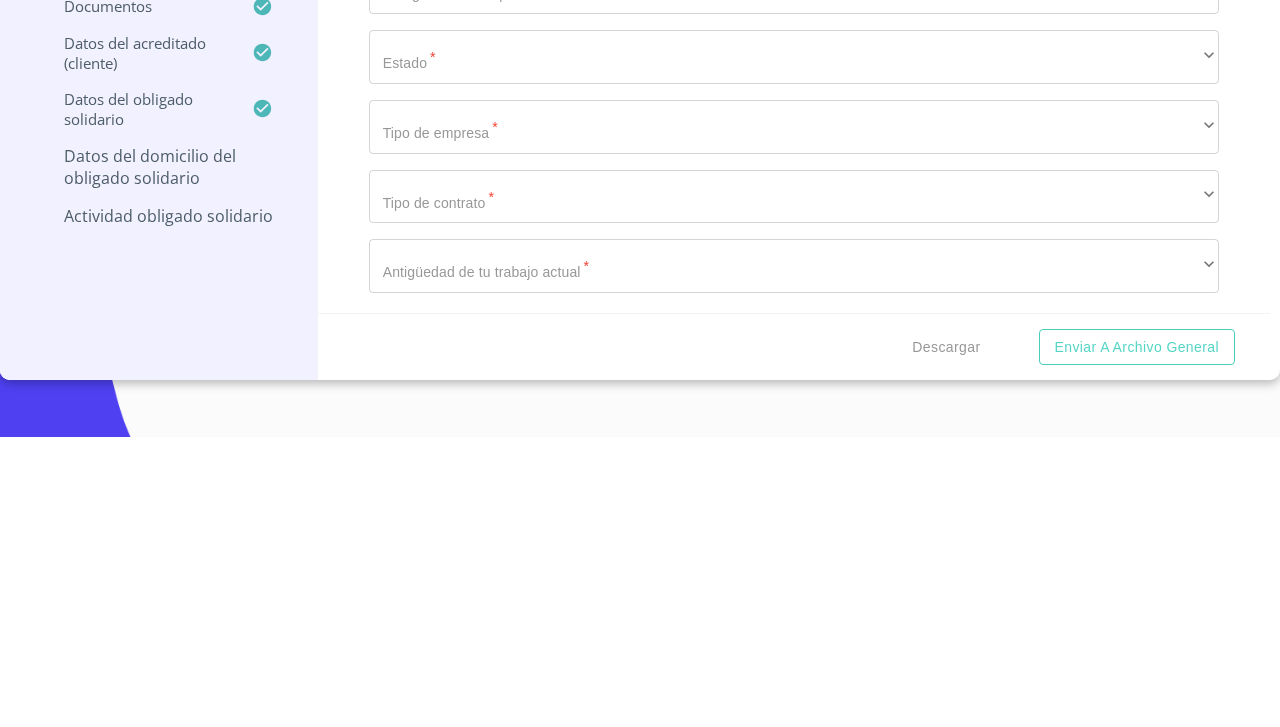 scroll, scrollTop: 7480, scrollLeft: 0, axis: vertical 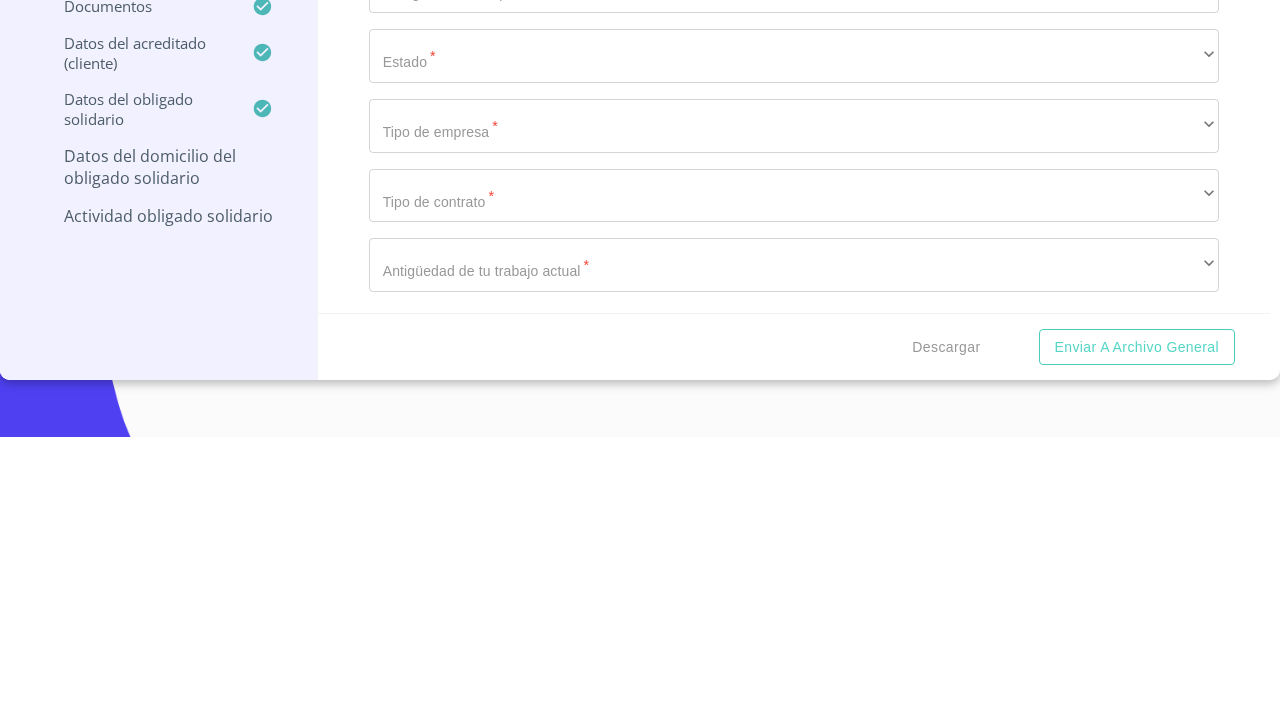 type on "46300" 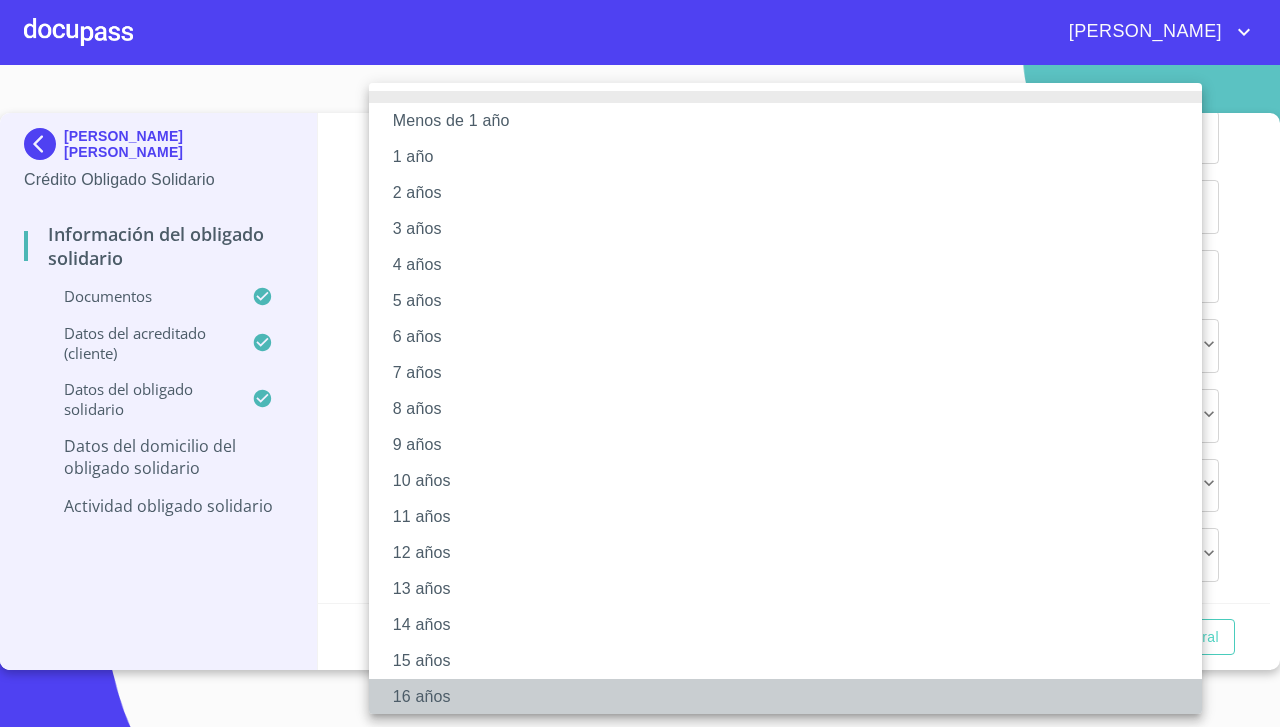 click on "16 años" at bounding box center (794, 697) 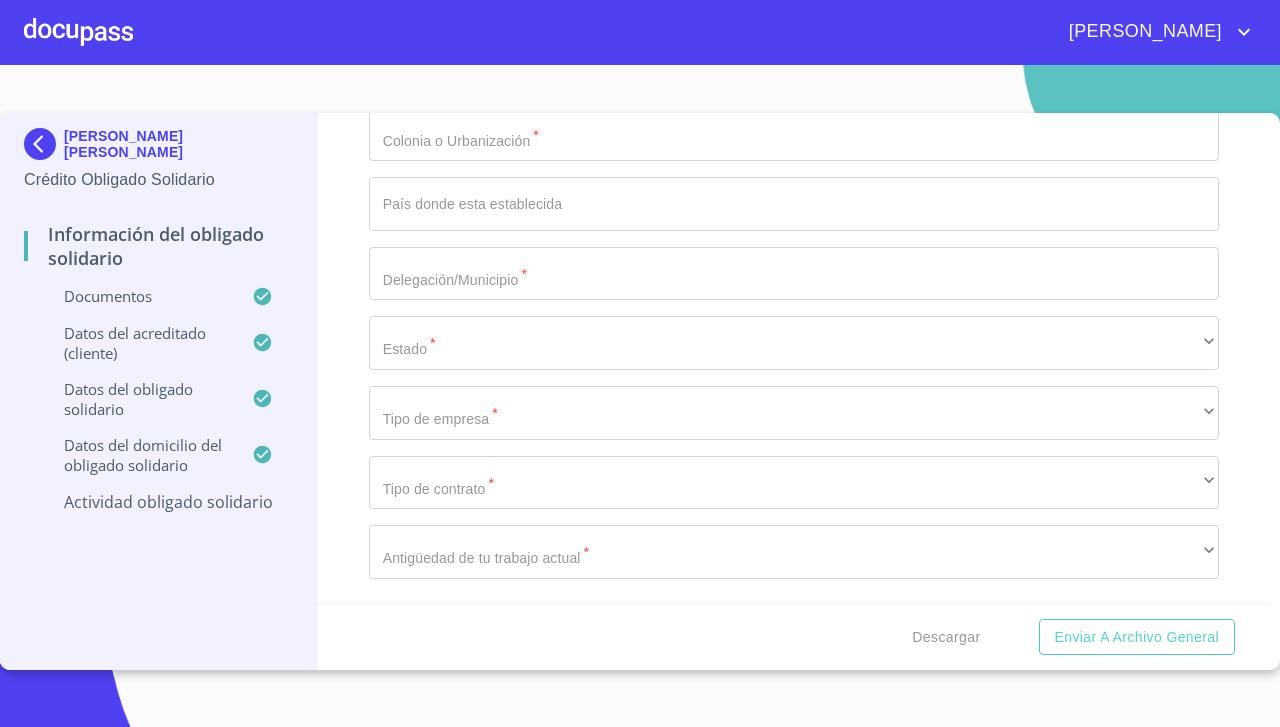 scroll, scrollTop: 7703, scrollLeft: 0, axis: vertical 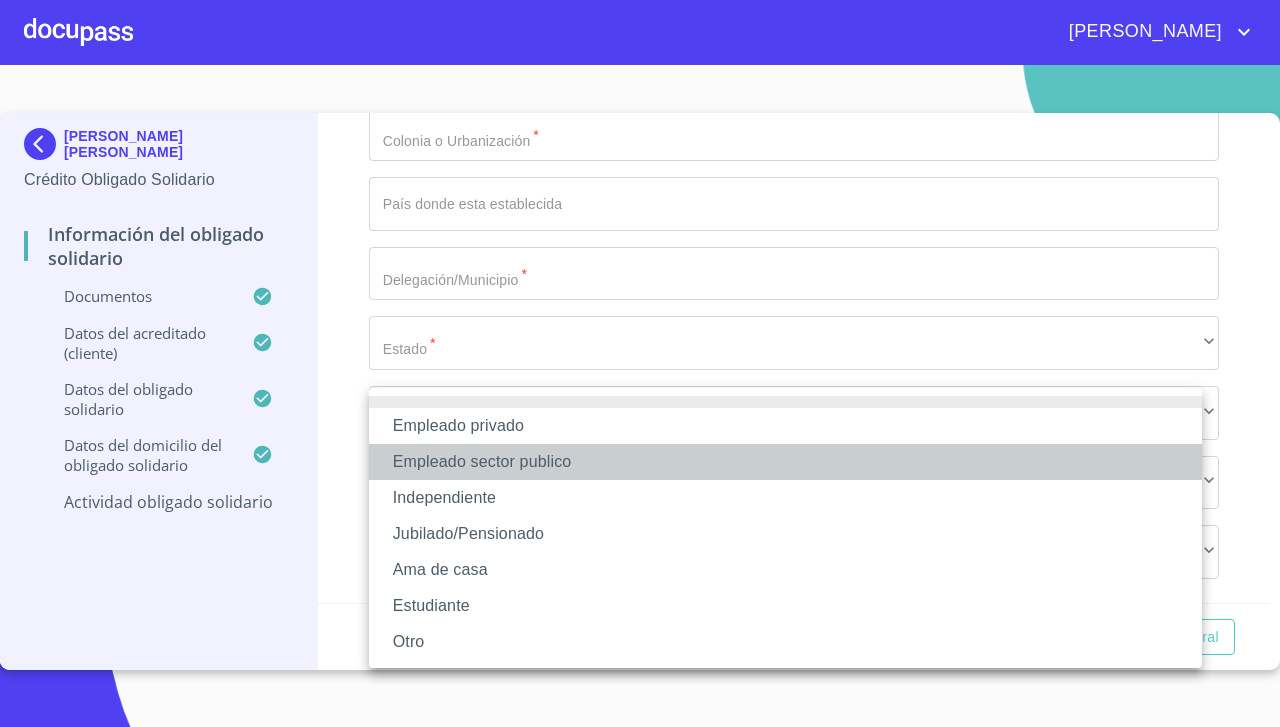 click on "Empleado sector publico" at bounding box center (785, 462) 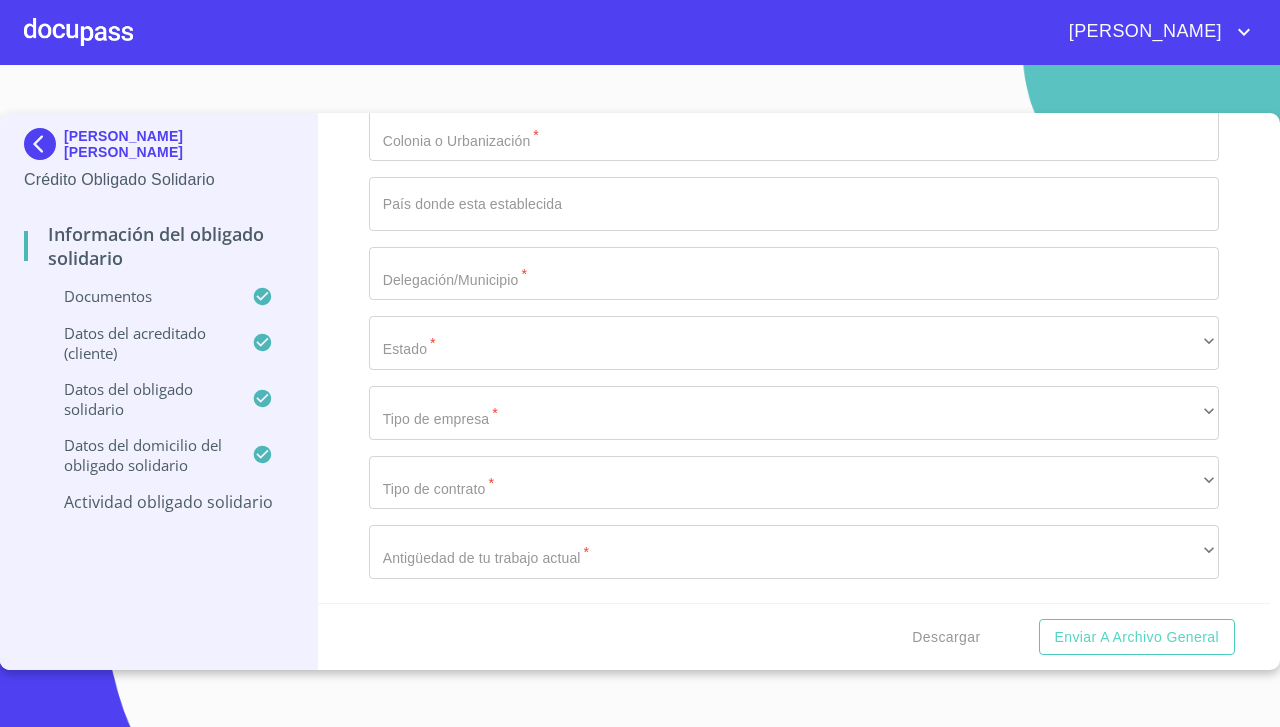 click on "Documento de identificación Obligado Solidario.   *" at bounding box center (771, -3459) 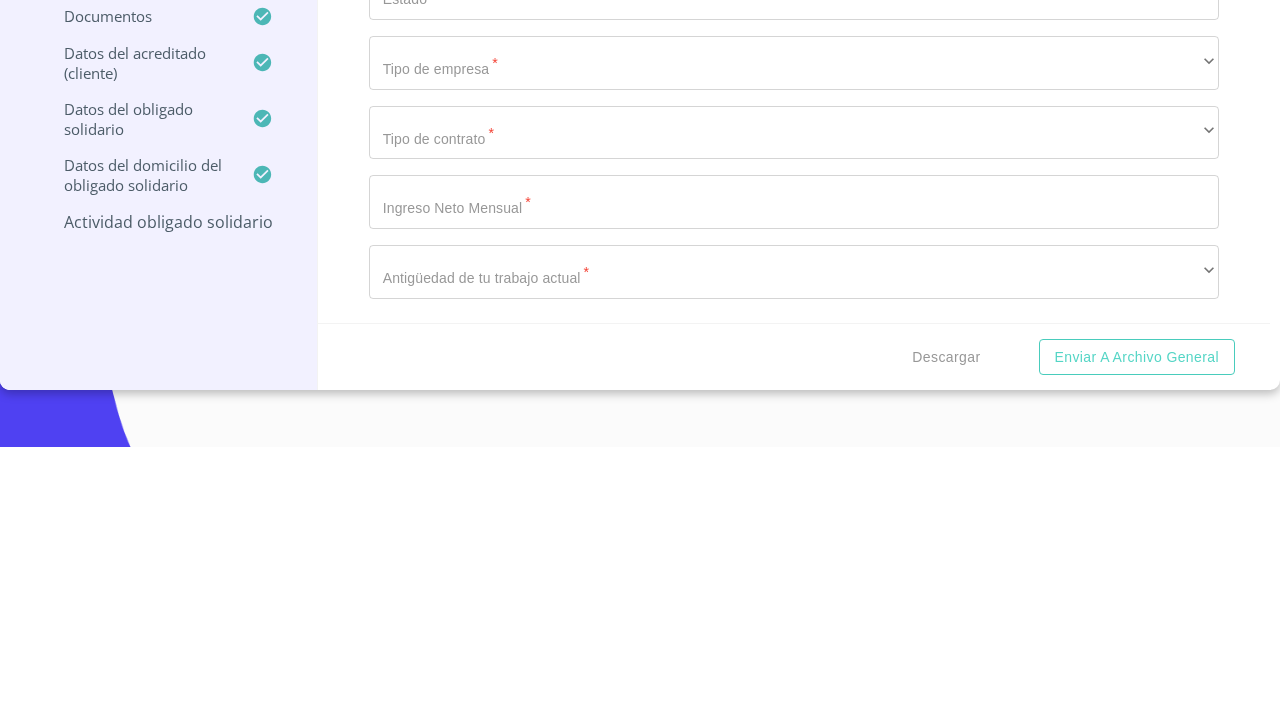 scroll, scrollTop: 7808, scrollLeft: 0, axis: vertical 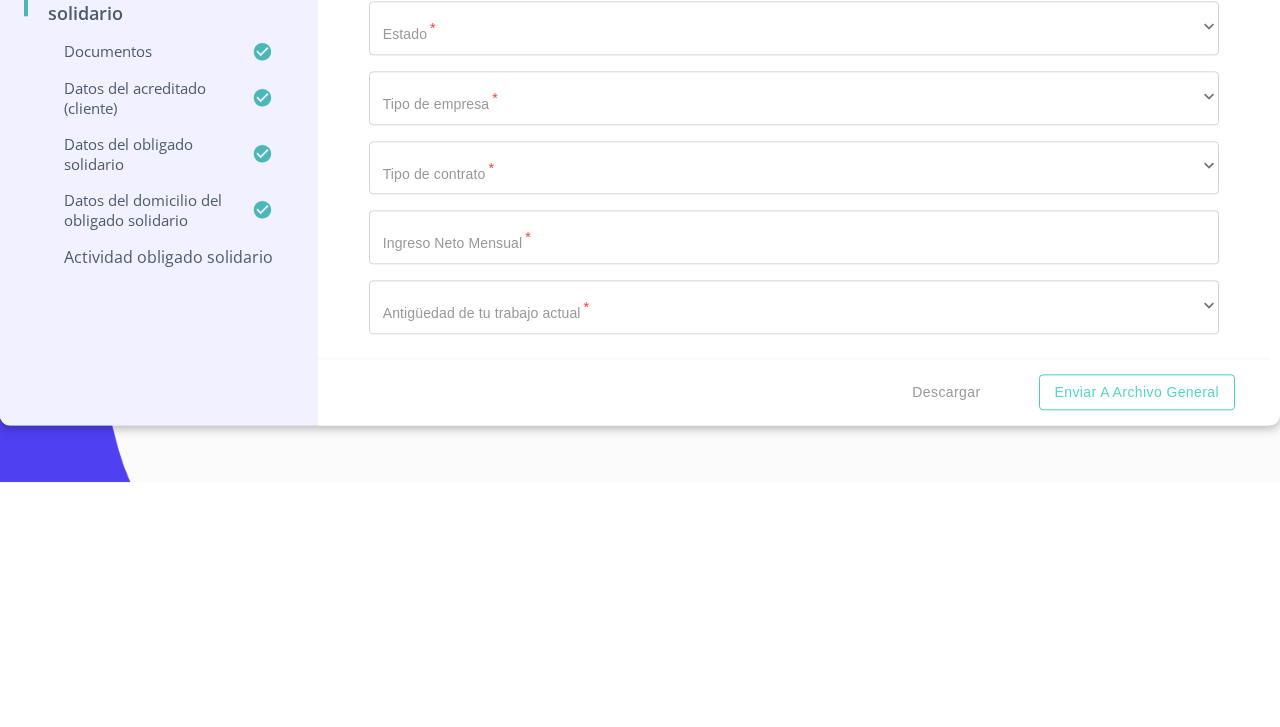 type on "administrativa" 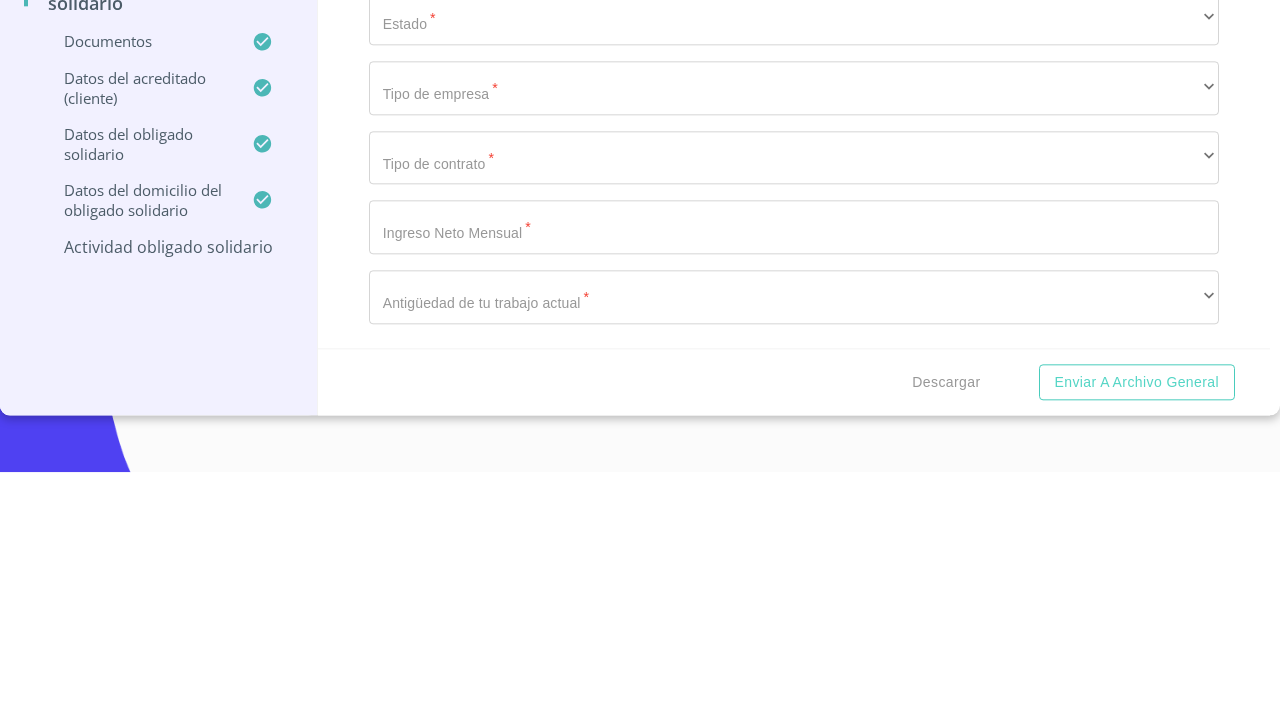 scroll, scrollTop: 7923, scrollLeft: 0, axis: vertical 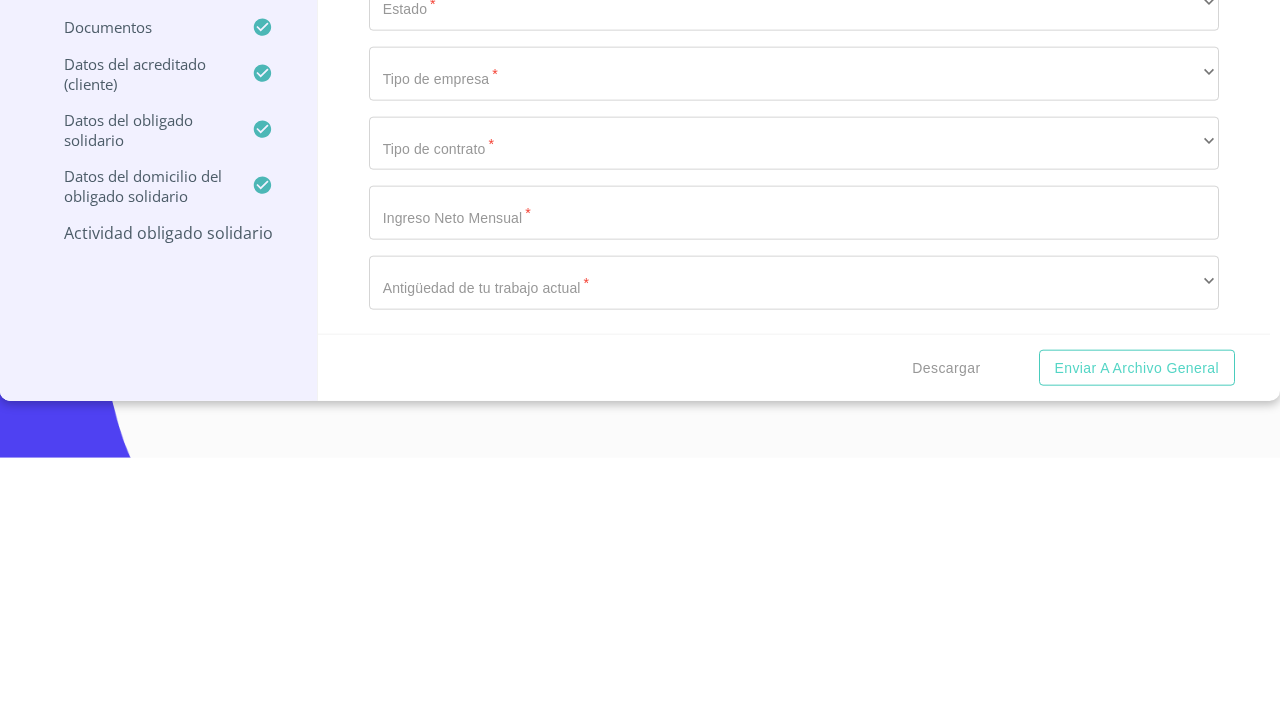 type on "[PERSON_NAME] 31" 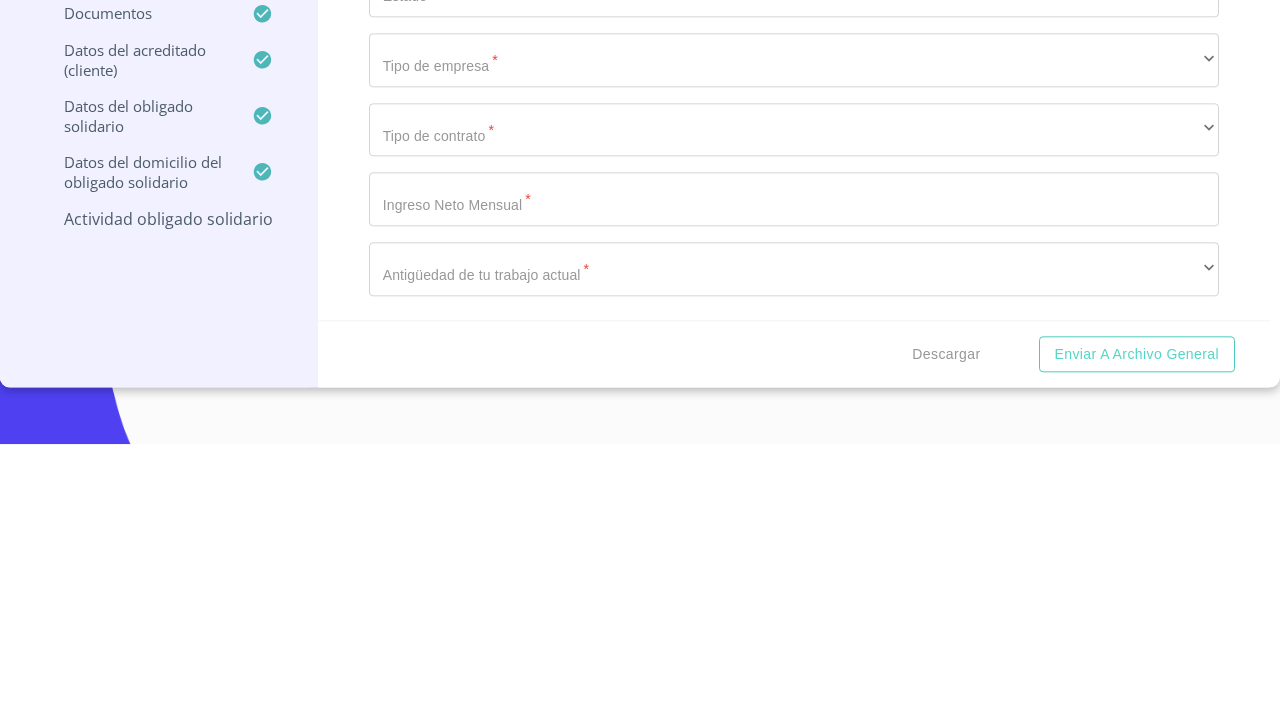 click 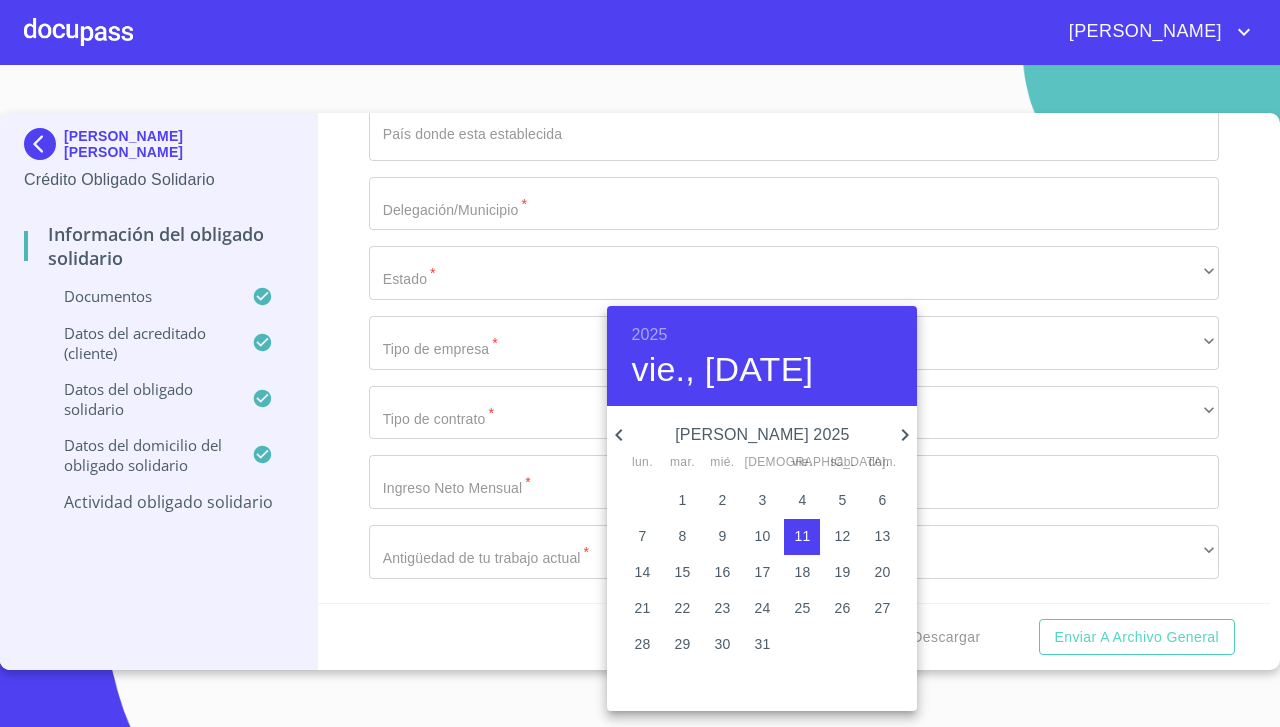 click on "1" at bounding box center [682, 500] 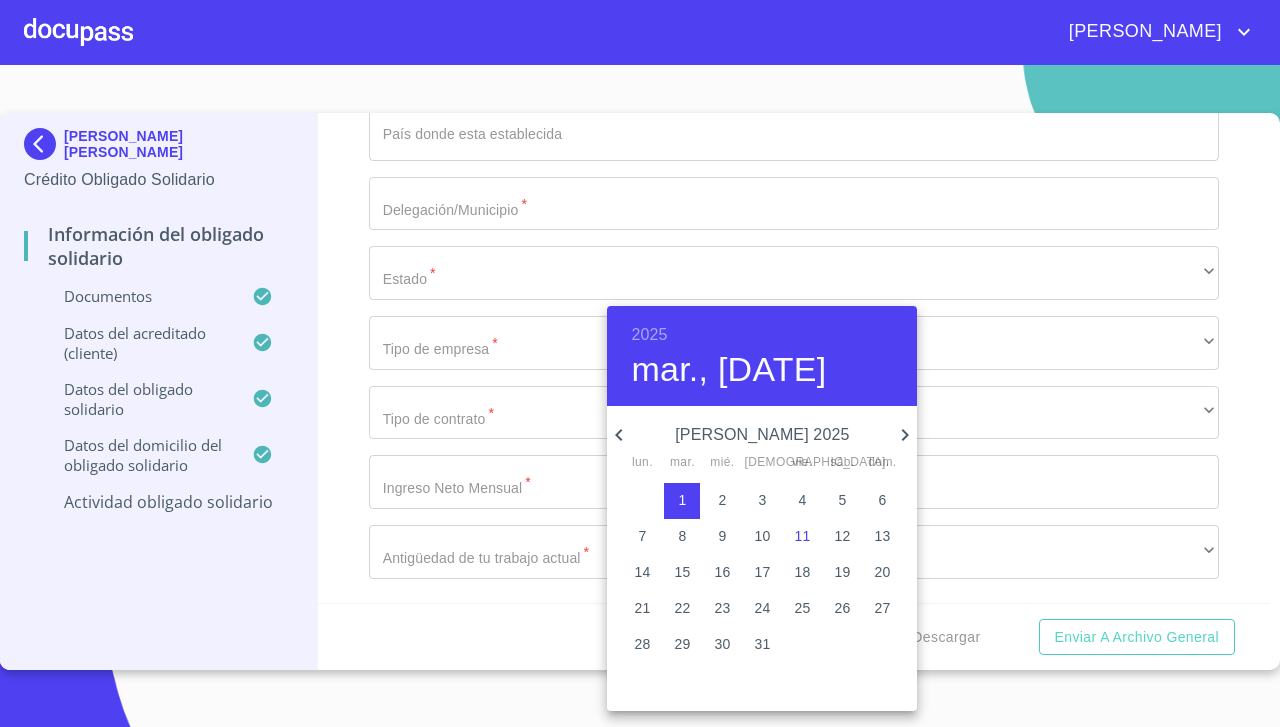 click on "mar., [DATE]" at bounding box center [728, 370] 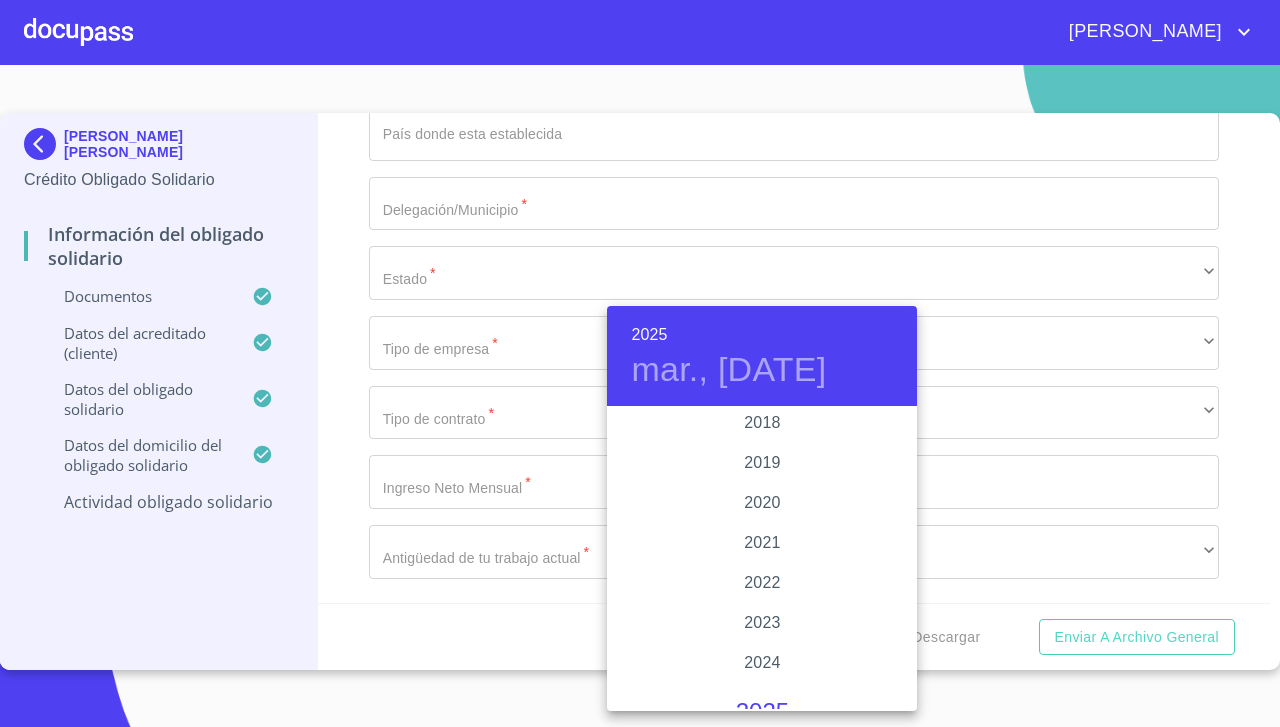 scroll, scrollTop: 3723, scrollLeft: 0, axis: vertical 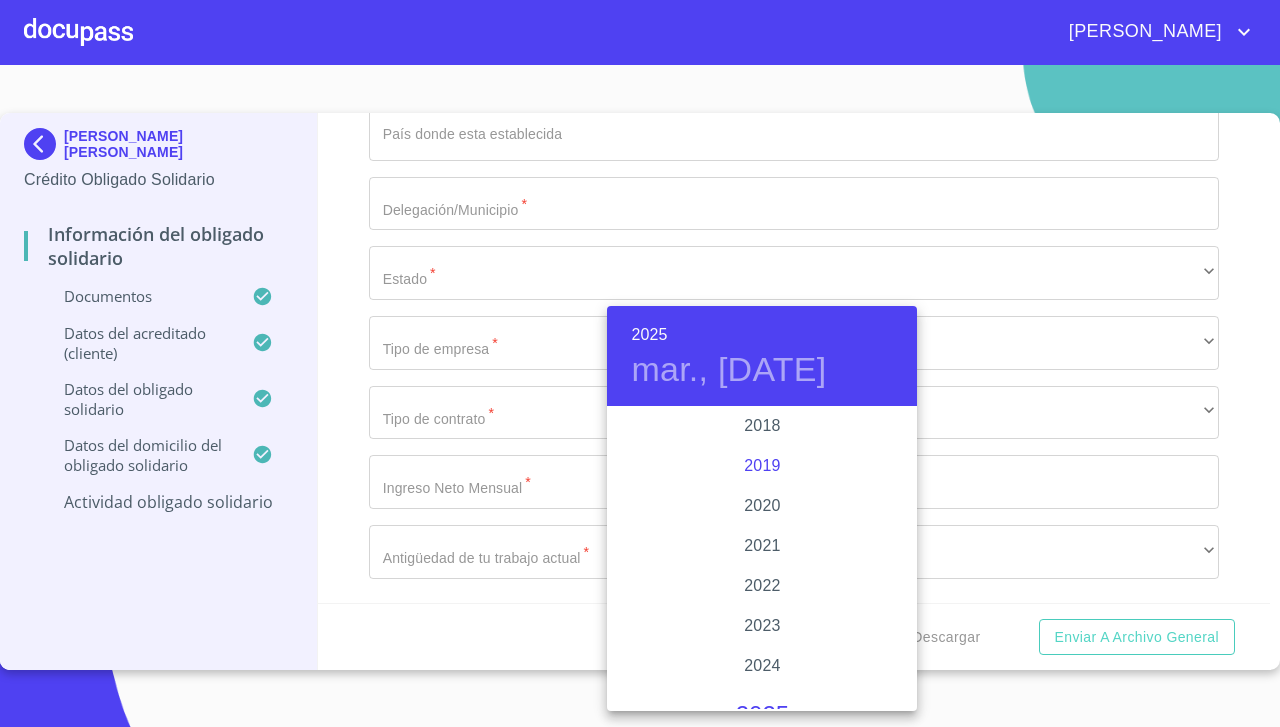 click on "2019" at bounding box center (762, 466) 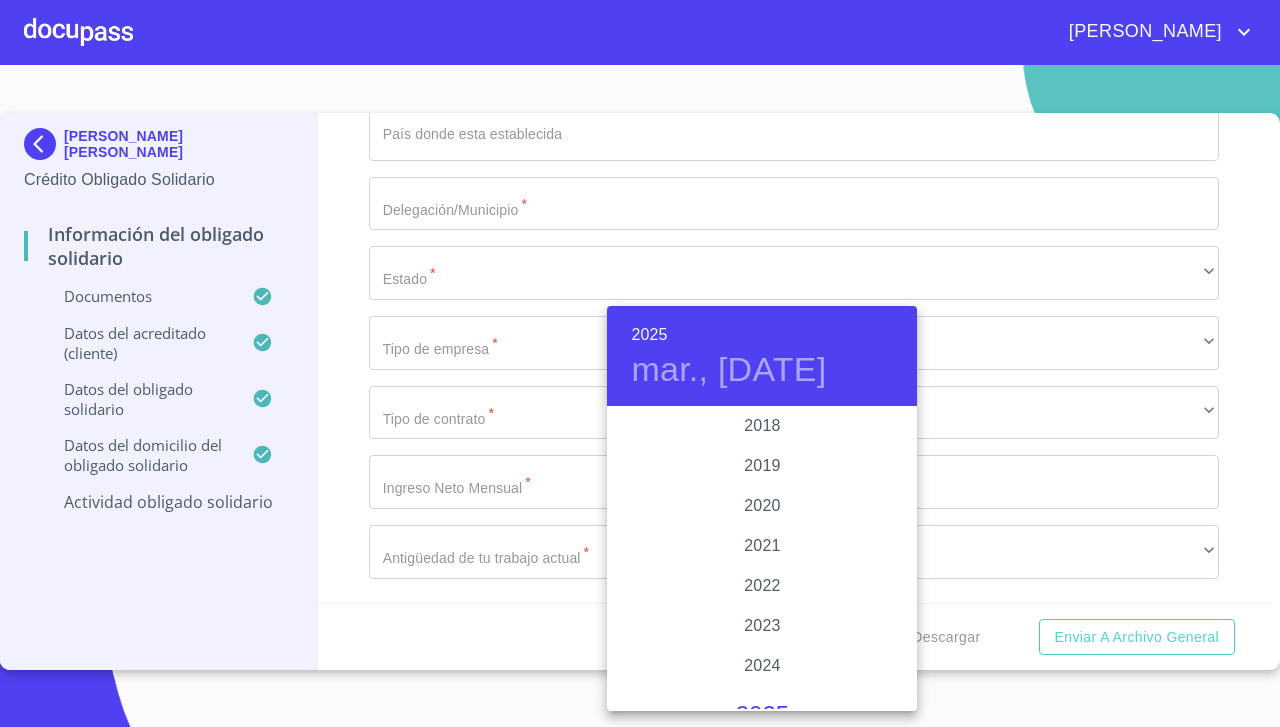 type on "1 de [DATE]. de 2019" 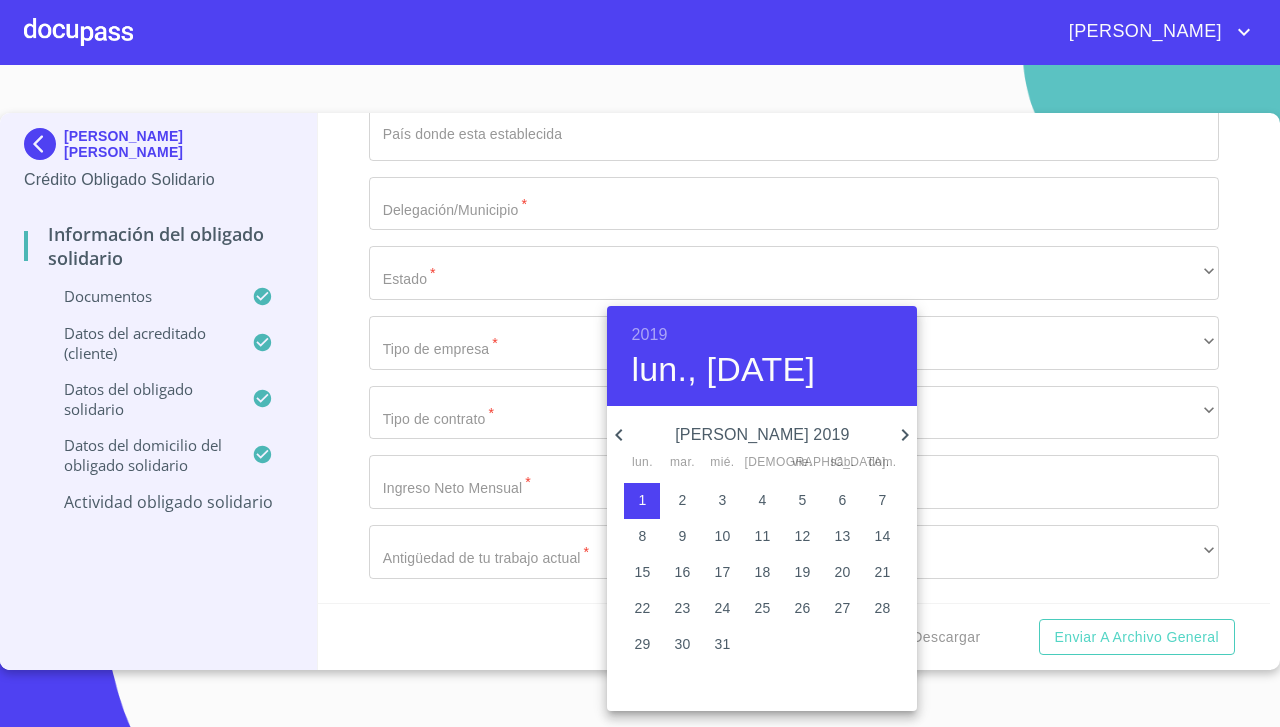 click at bounding box center (640, 363) 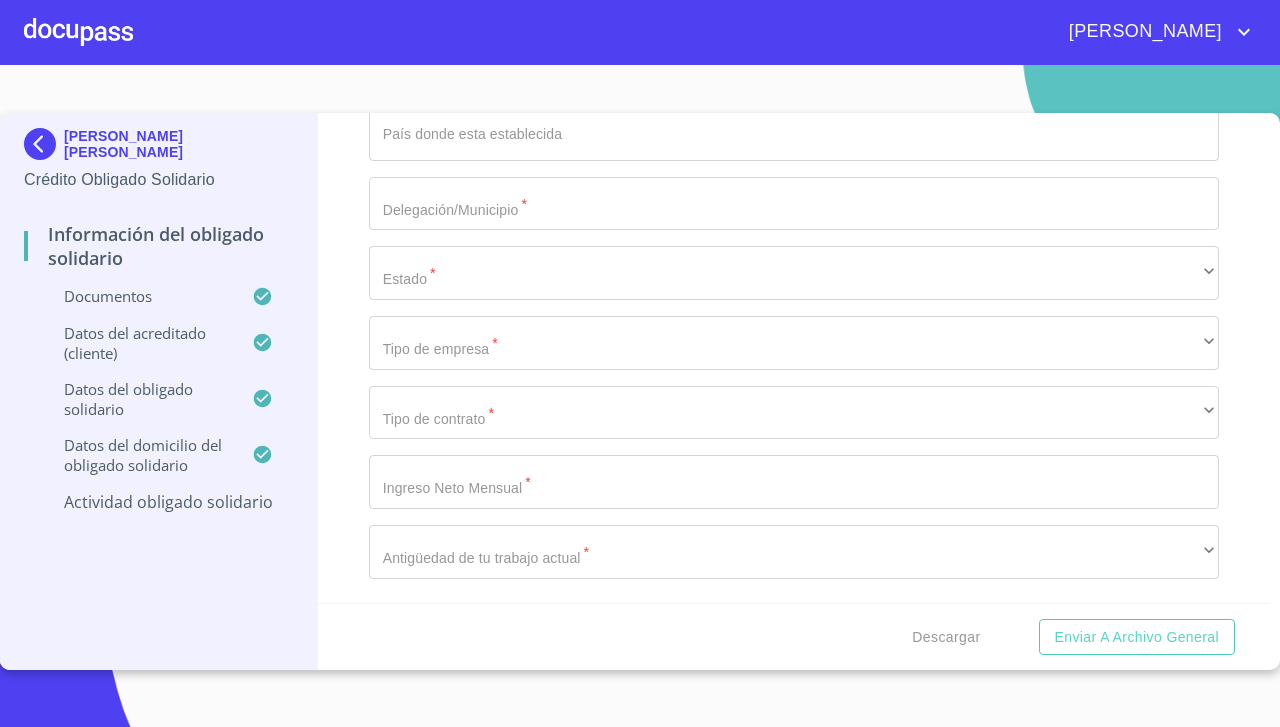 scroll, scrollTop: 8078, scrollLeft: 0, axis: vertical 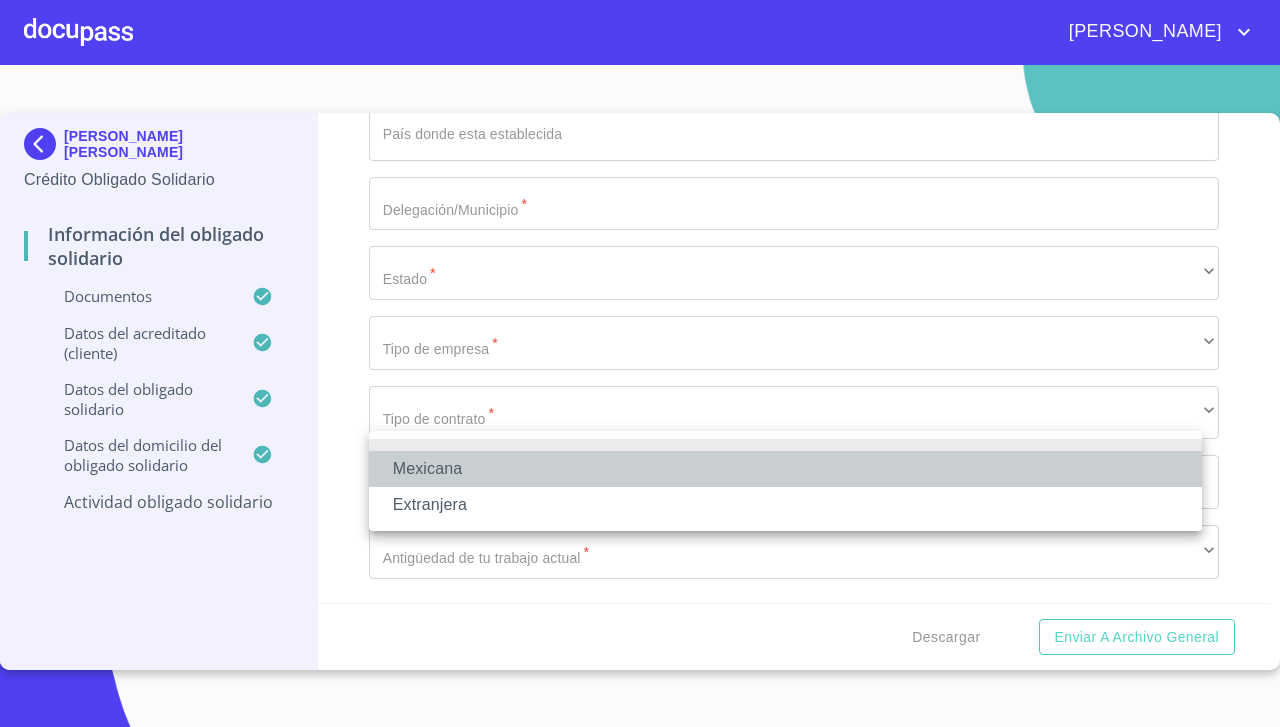 click on "Mexicana" at bounding box center [785, 469] 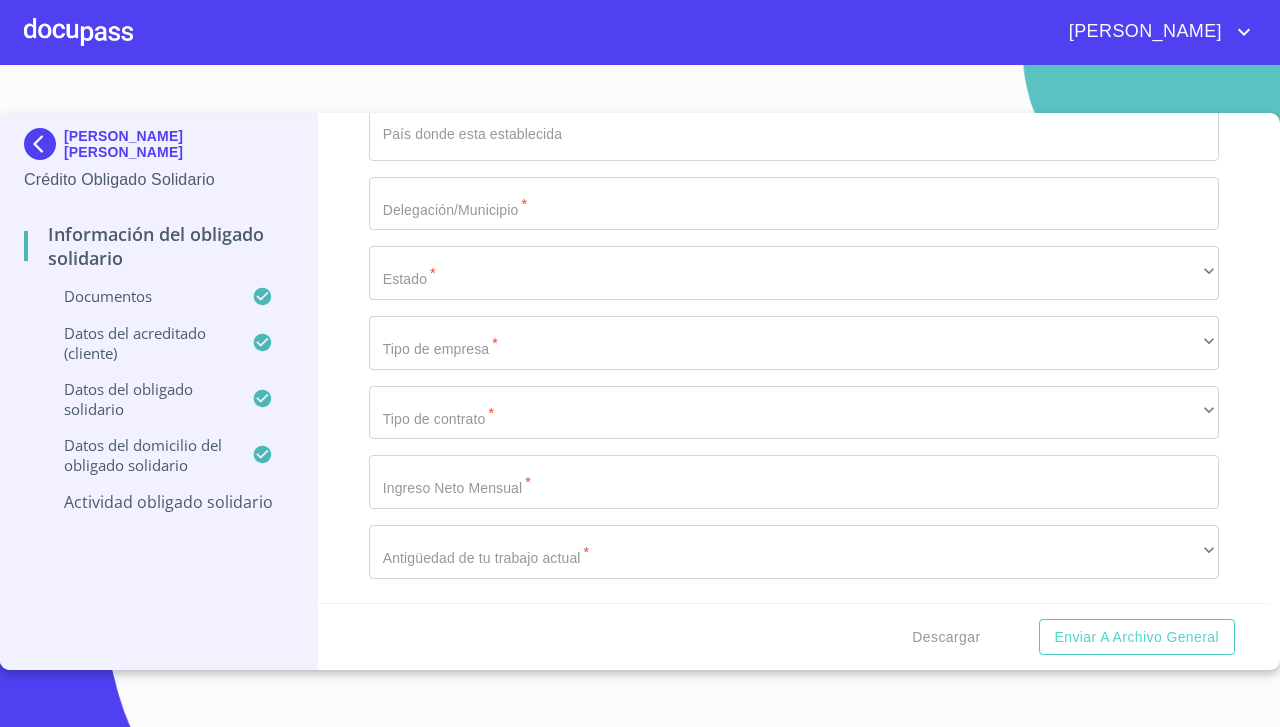 scroll, scrollTop: 8228, scrollLeft: 0, axis: vertical 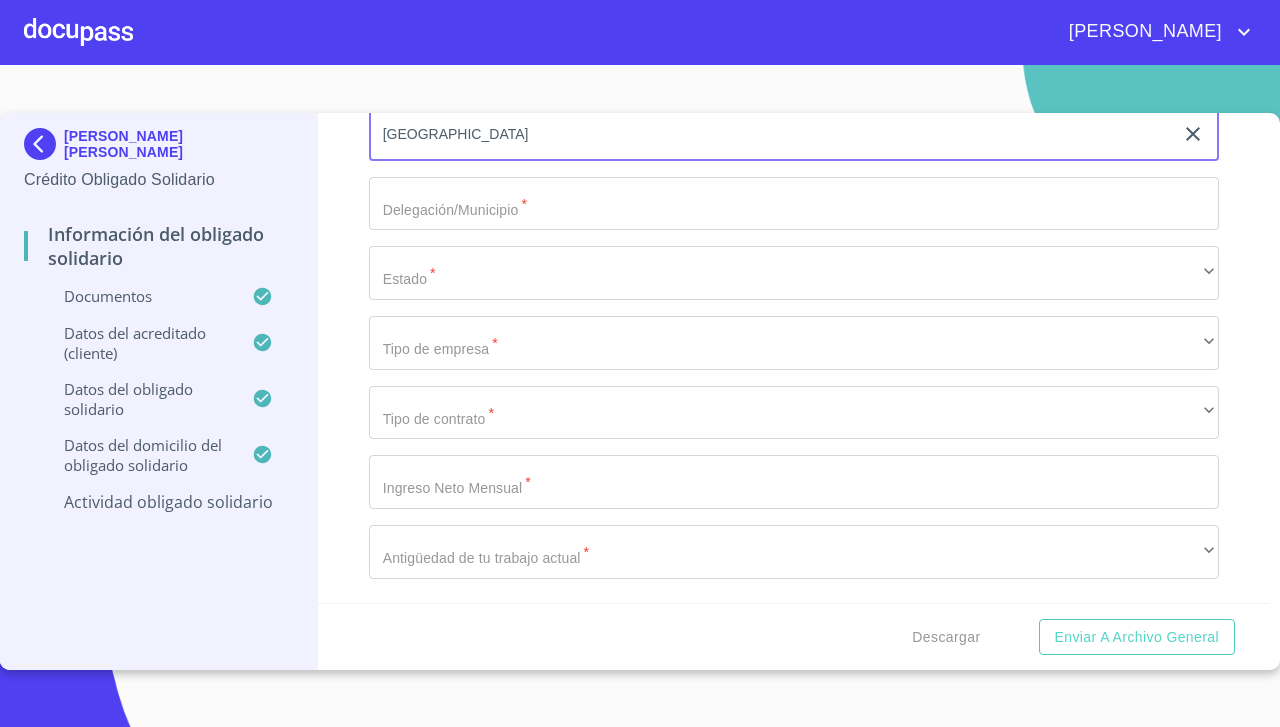 type on "[GEOGRAPHIC_DATA]" 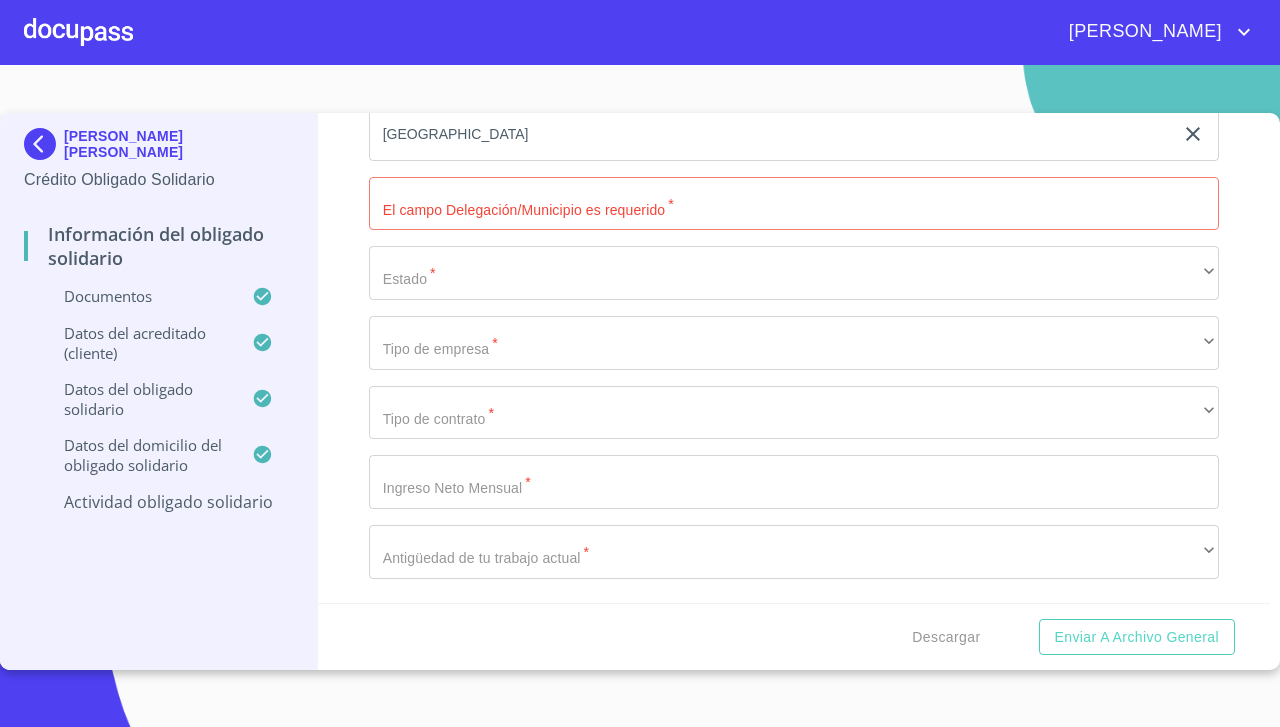 click on "Documento de identificación Obligado Solidario.   *" at bounding box center (794, 204) 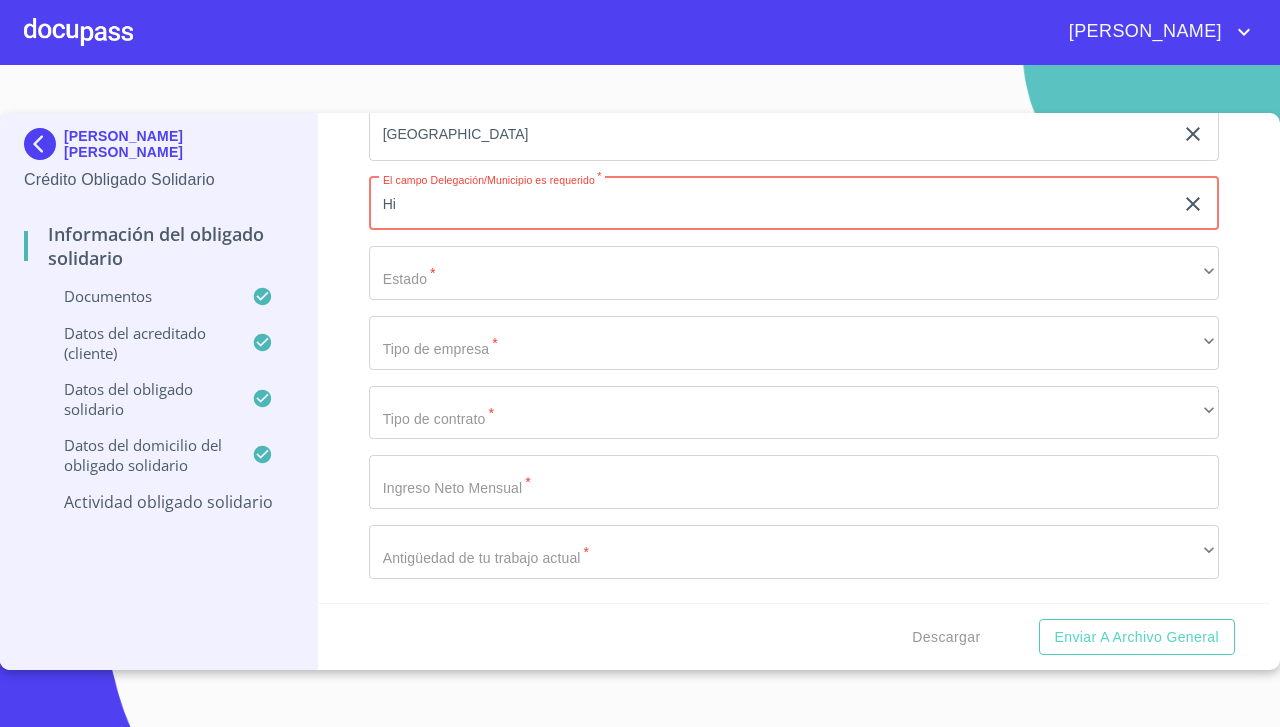type on "H" 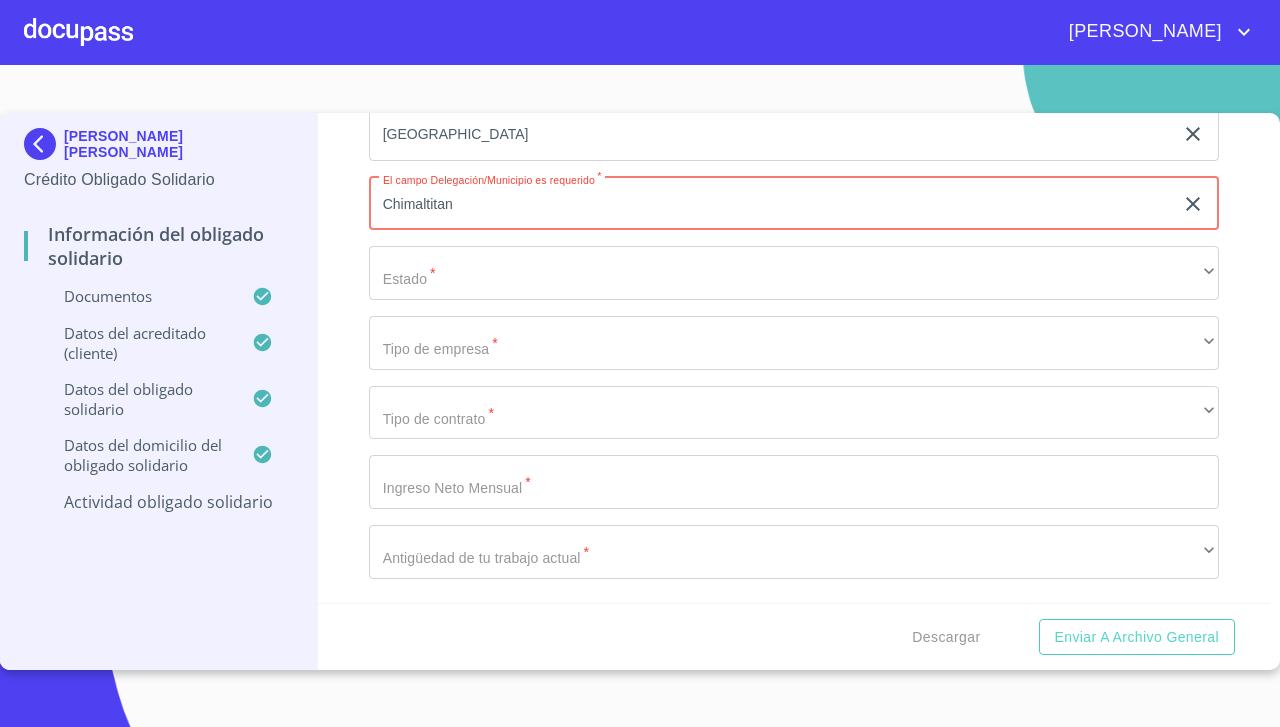 type on "Chimaltitan" 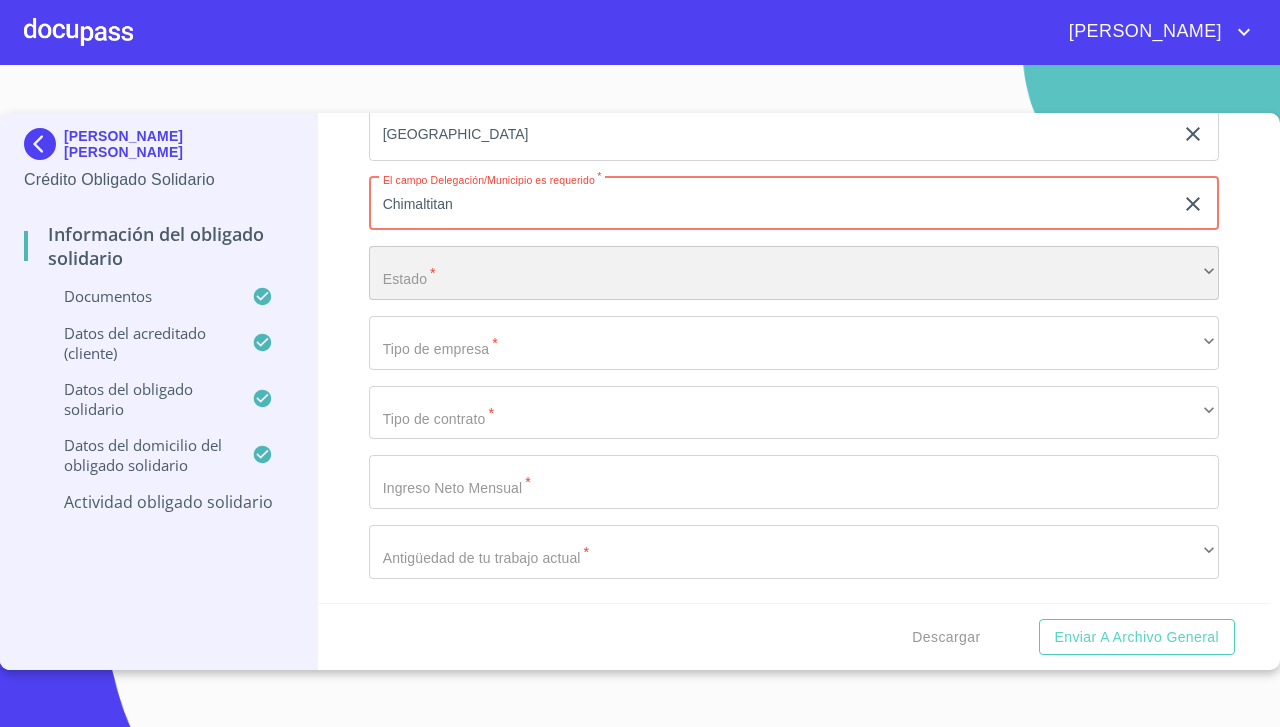 click on "​" at bounding box center [794, 273] 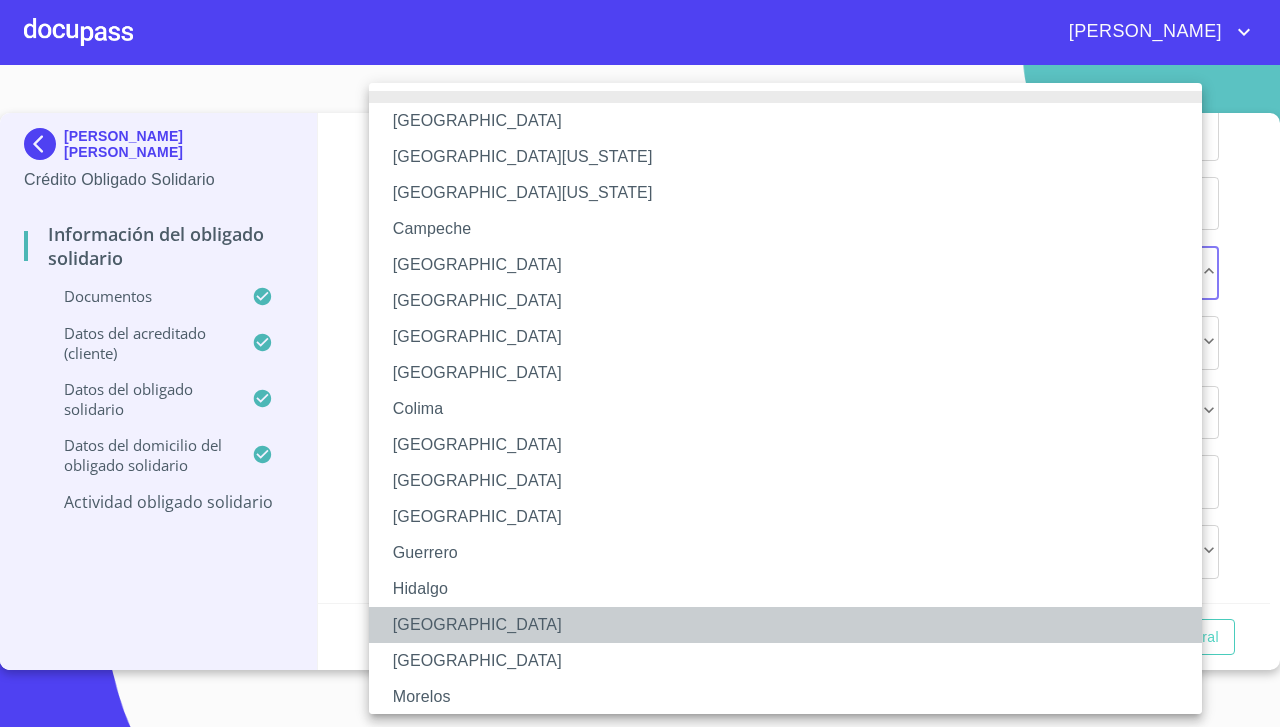 click on "[GEOGRAPHIC_DATA]" at bounding box center (794, 625) 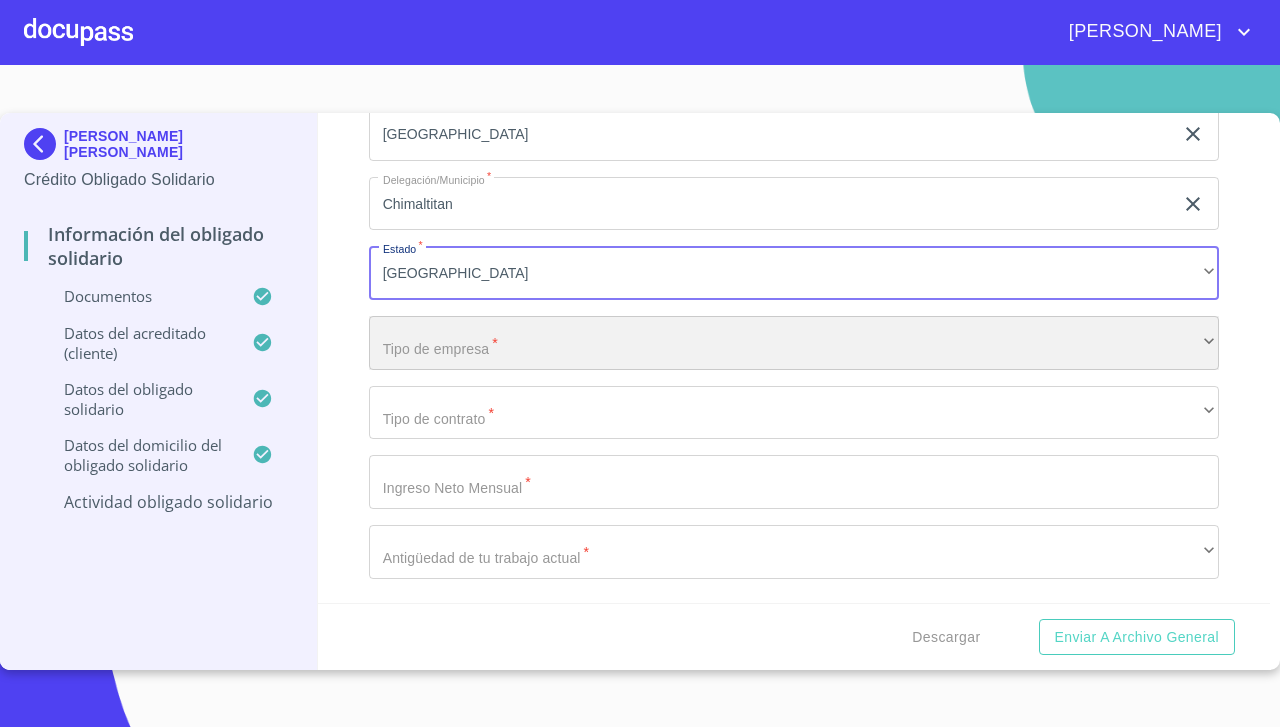 click on "​" at bounding box center [794, 343] 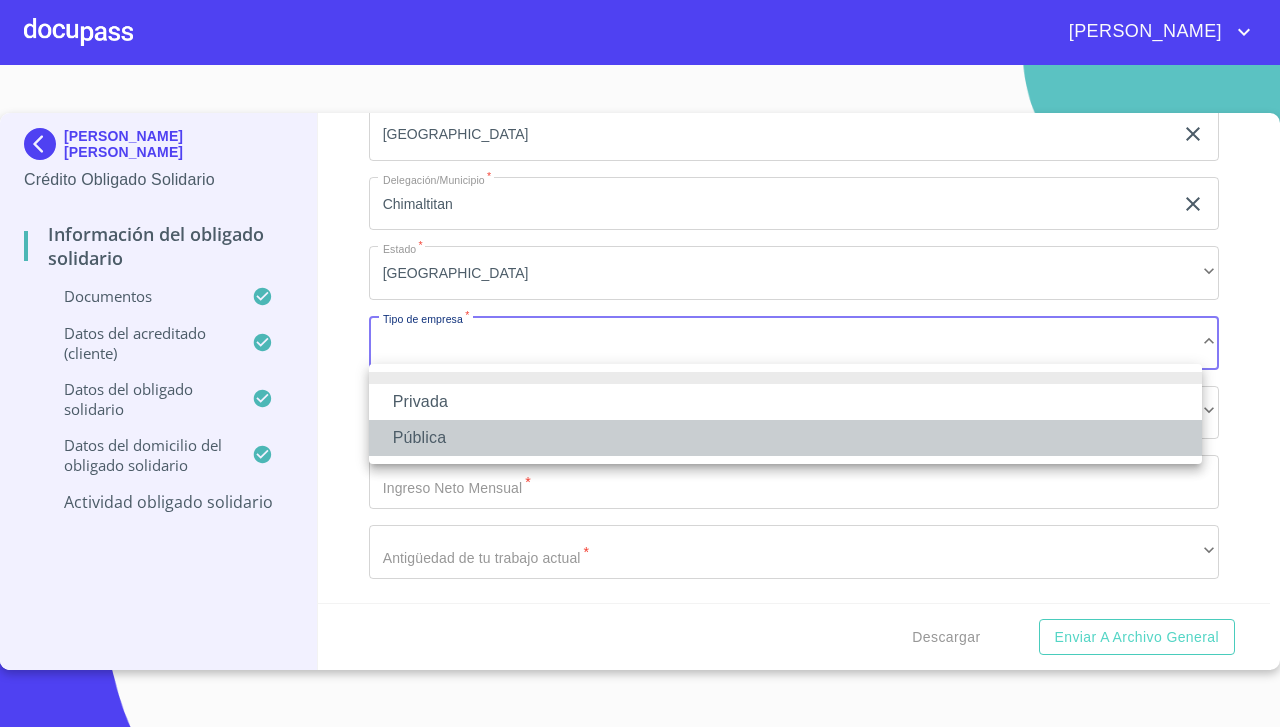 click on "Pública" at bounding box center (785, 438) 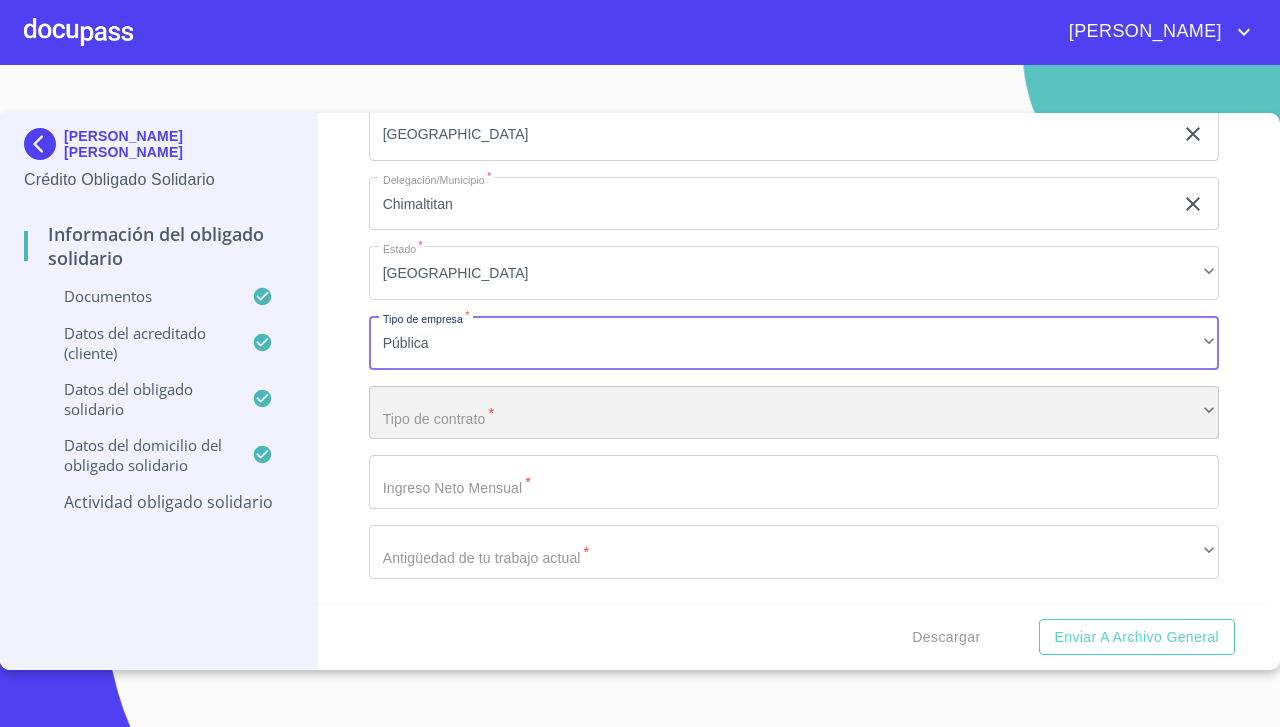 click on "​" at bounding box center (794, 413) 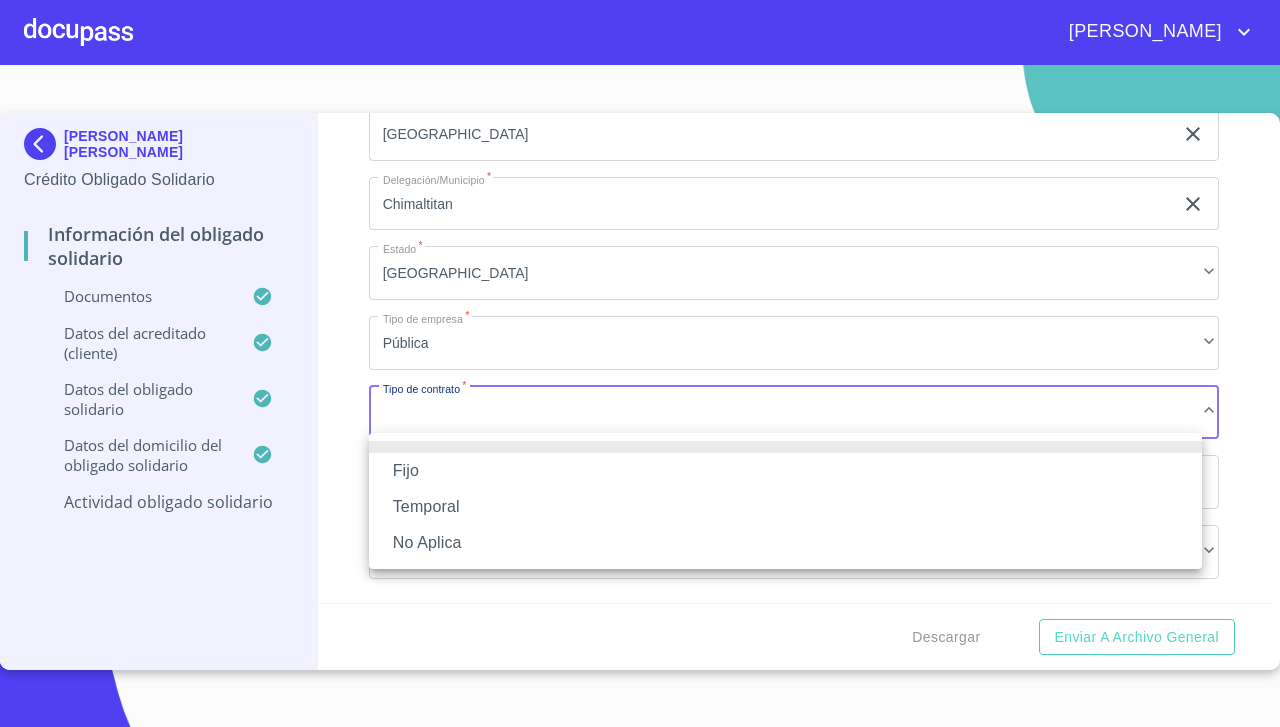 click on "Fijo" at bounding box center [785, 471] 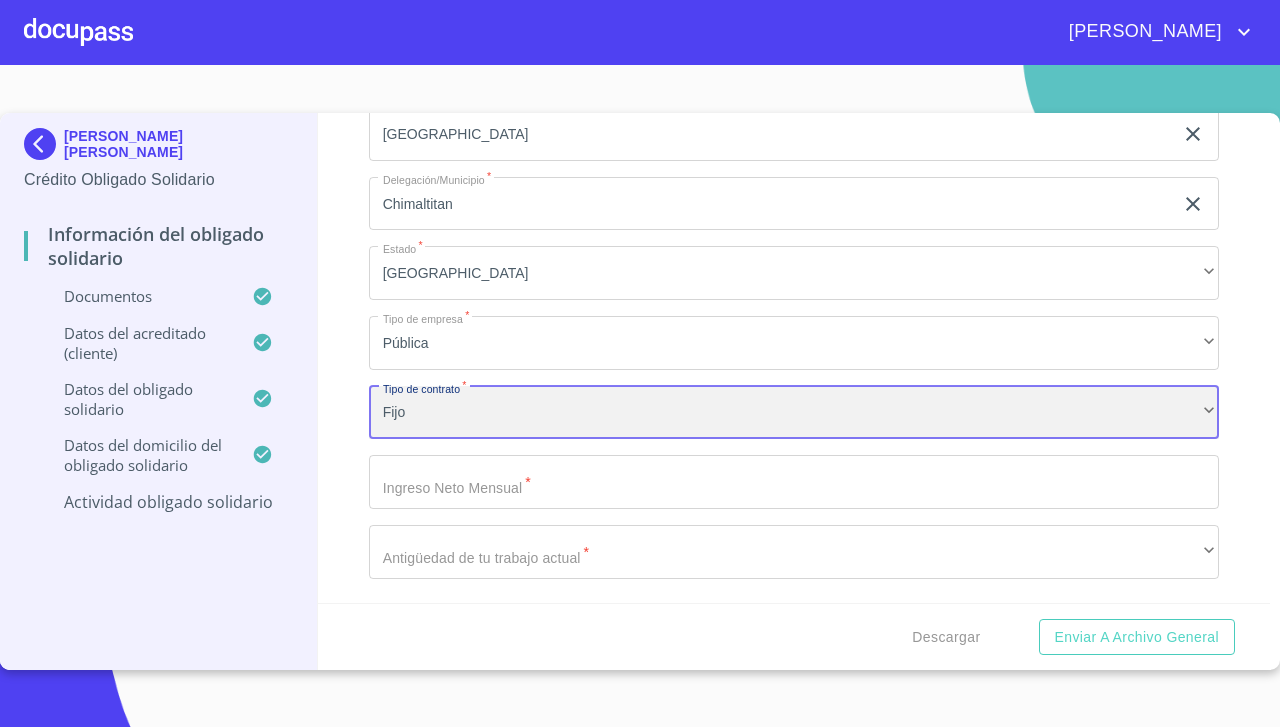 scroll, scrollTop: 9026, scrollLeft: 0, axis: vertical 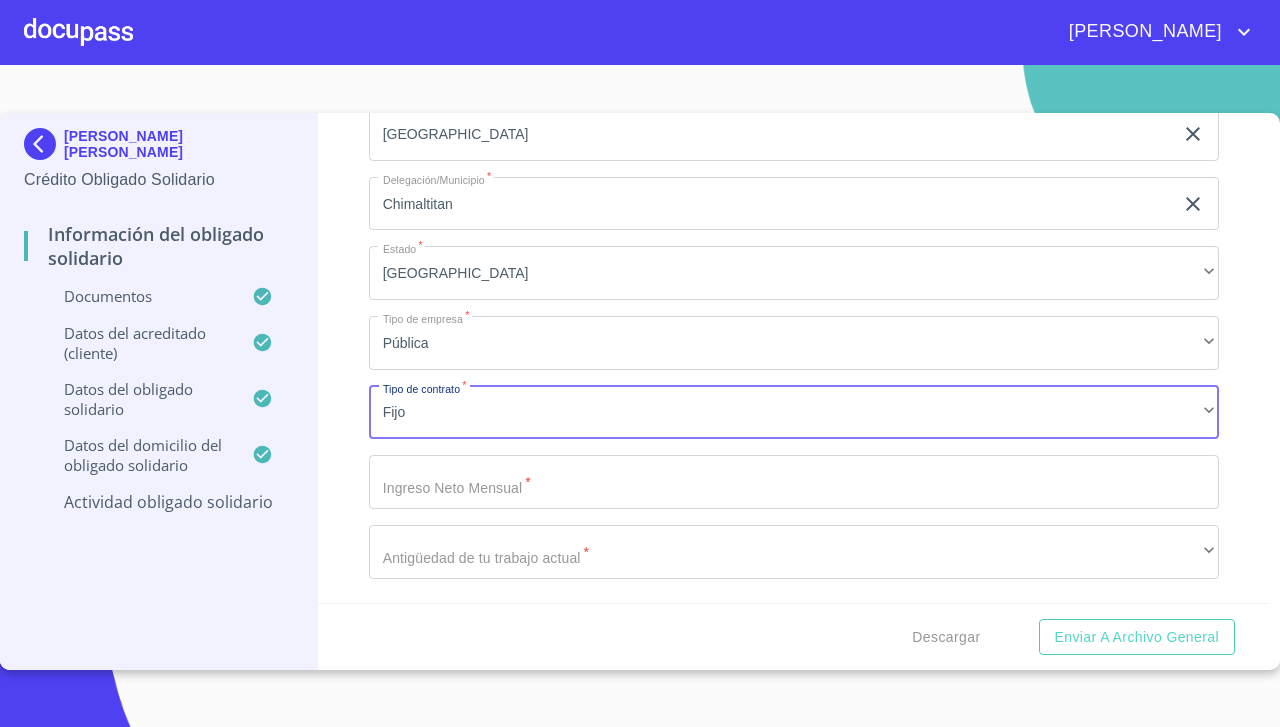 click on "Documento de identificación Obligado Solidario.   *" at bounding box center [771, -3529] 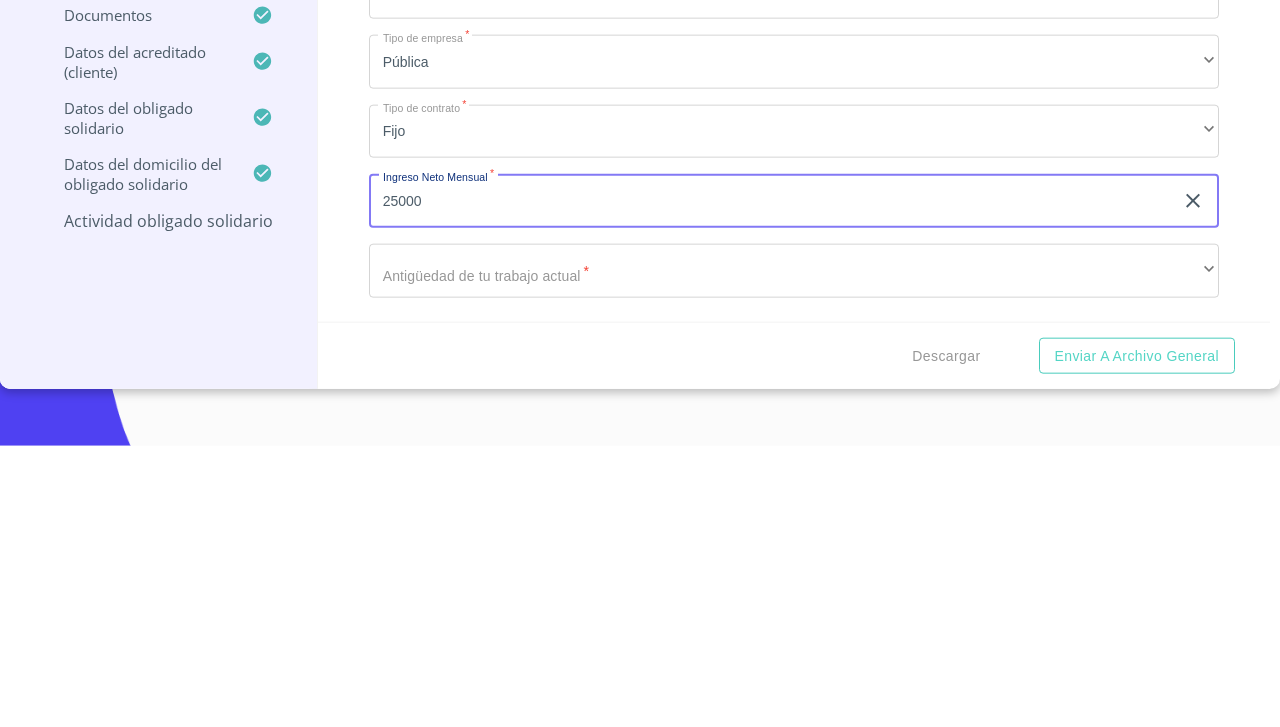 type on "25000" 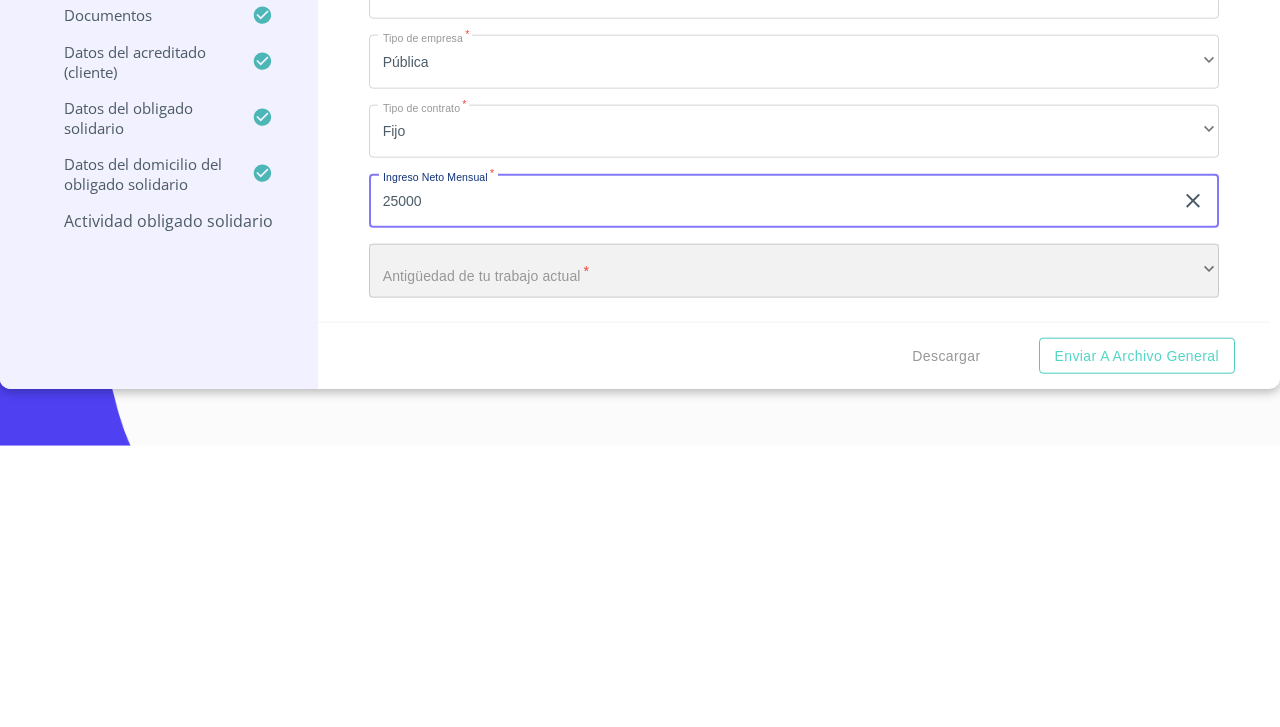 click on "​" at bounding box center [794, 552] 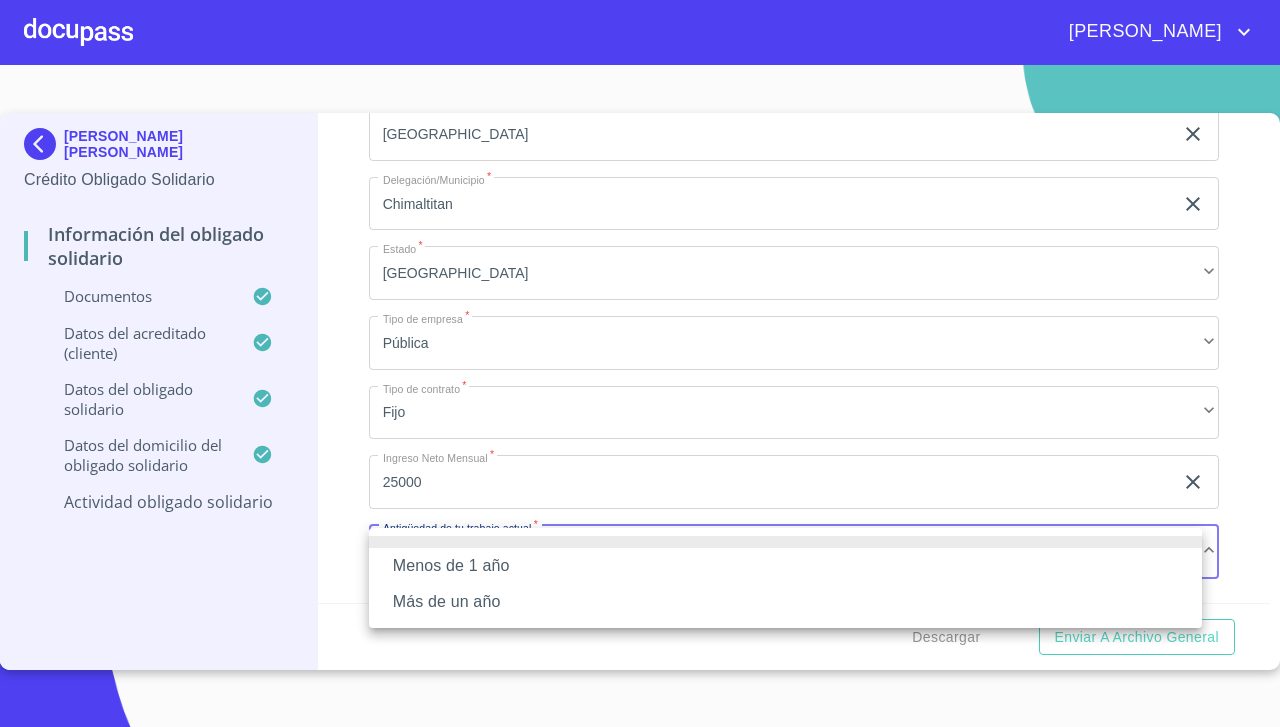 click on "Más de un año" at bounding box center [785, 602] 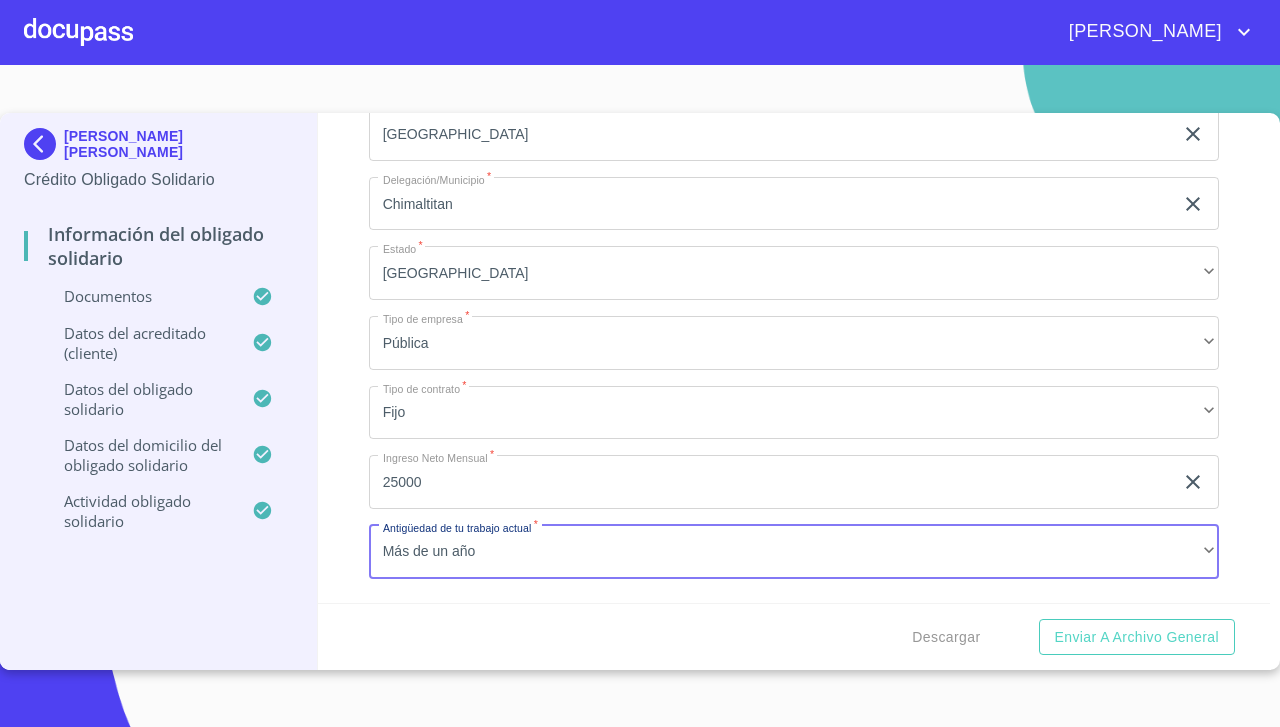 click on "Descargar" at bounding box center [946, 637] 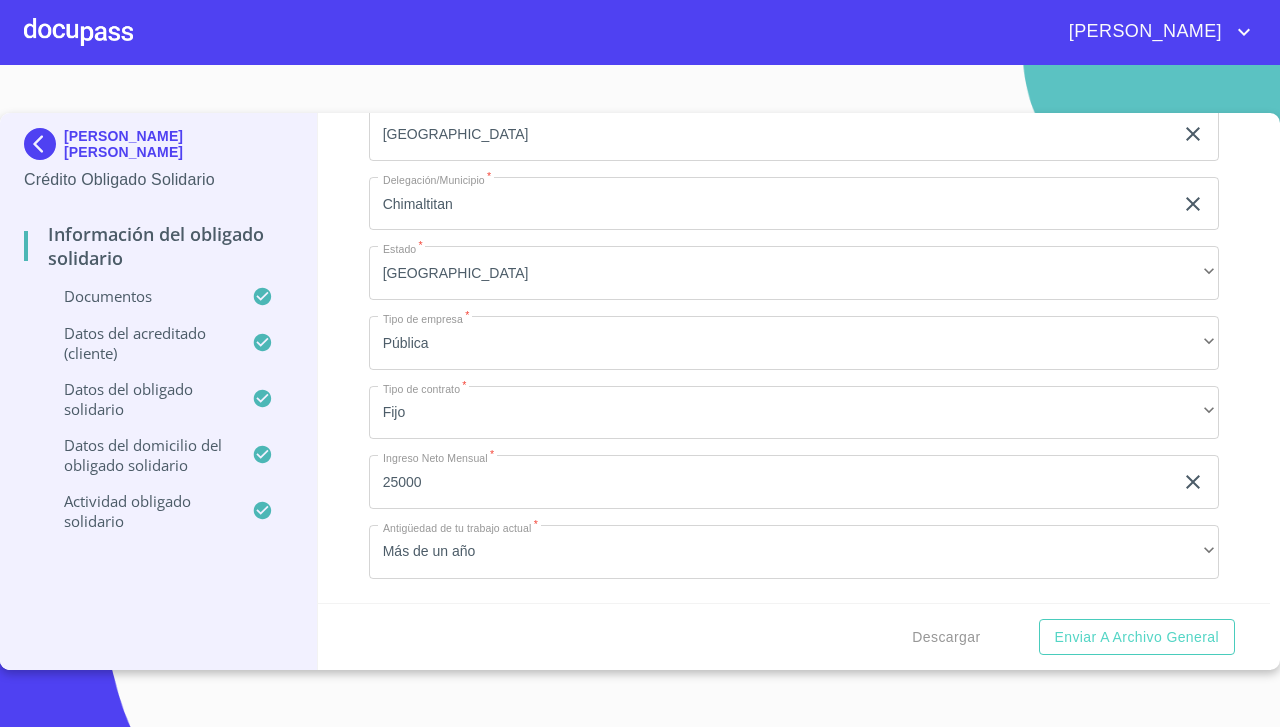 click on "Descargar" at bounding box center [946, 637] 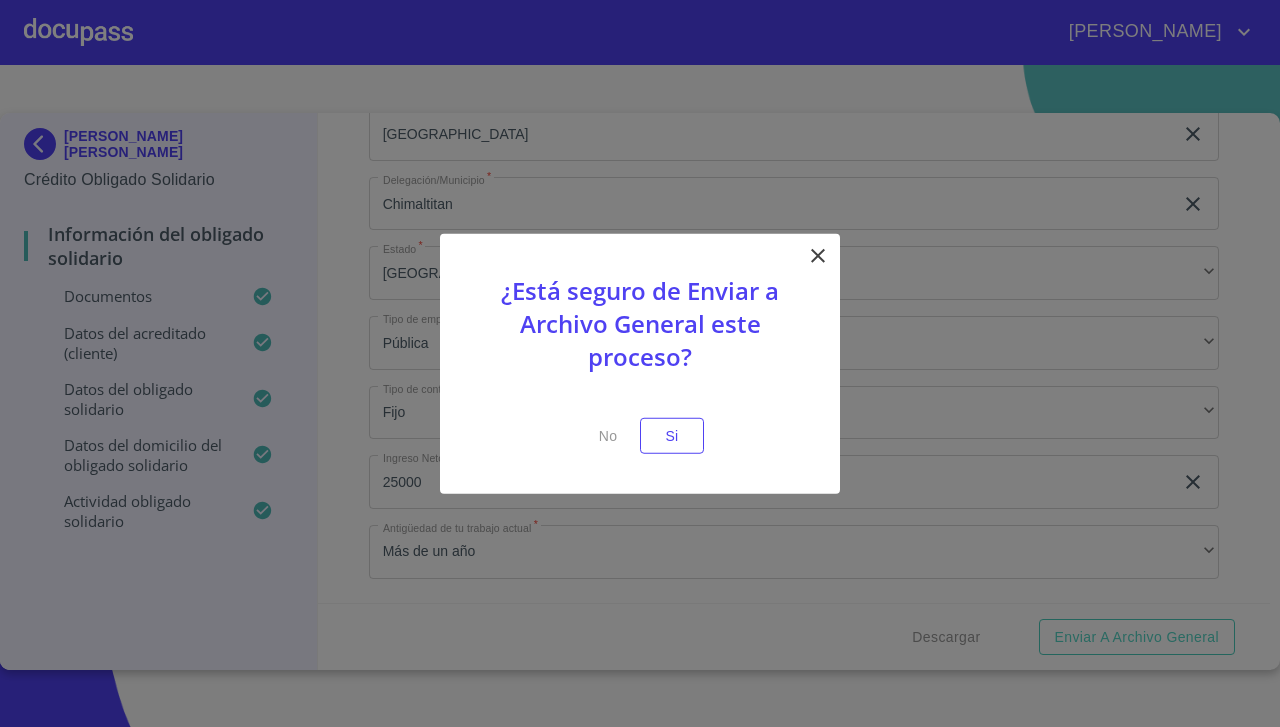 click on "Si" at bounding box center [672, 435] 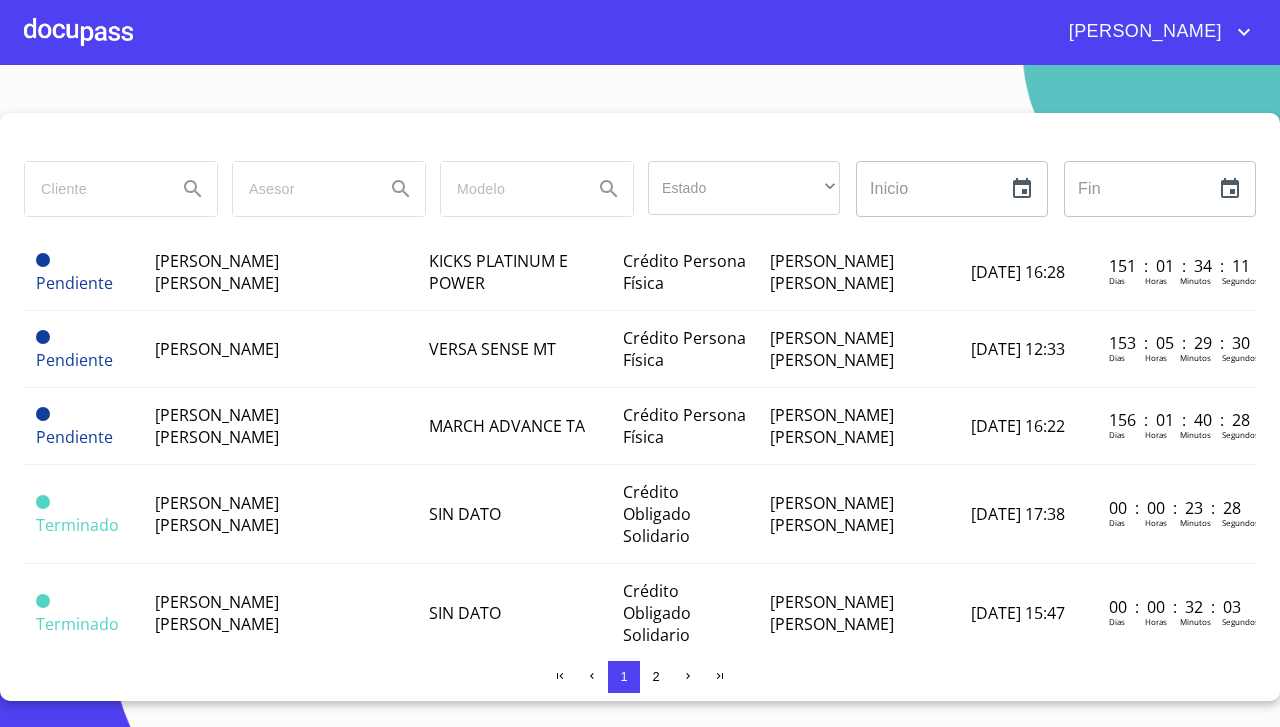 scroll, scrollTop: 630, scrollLeft: 0, axis: vertical 